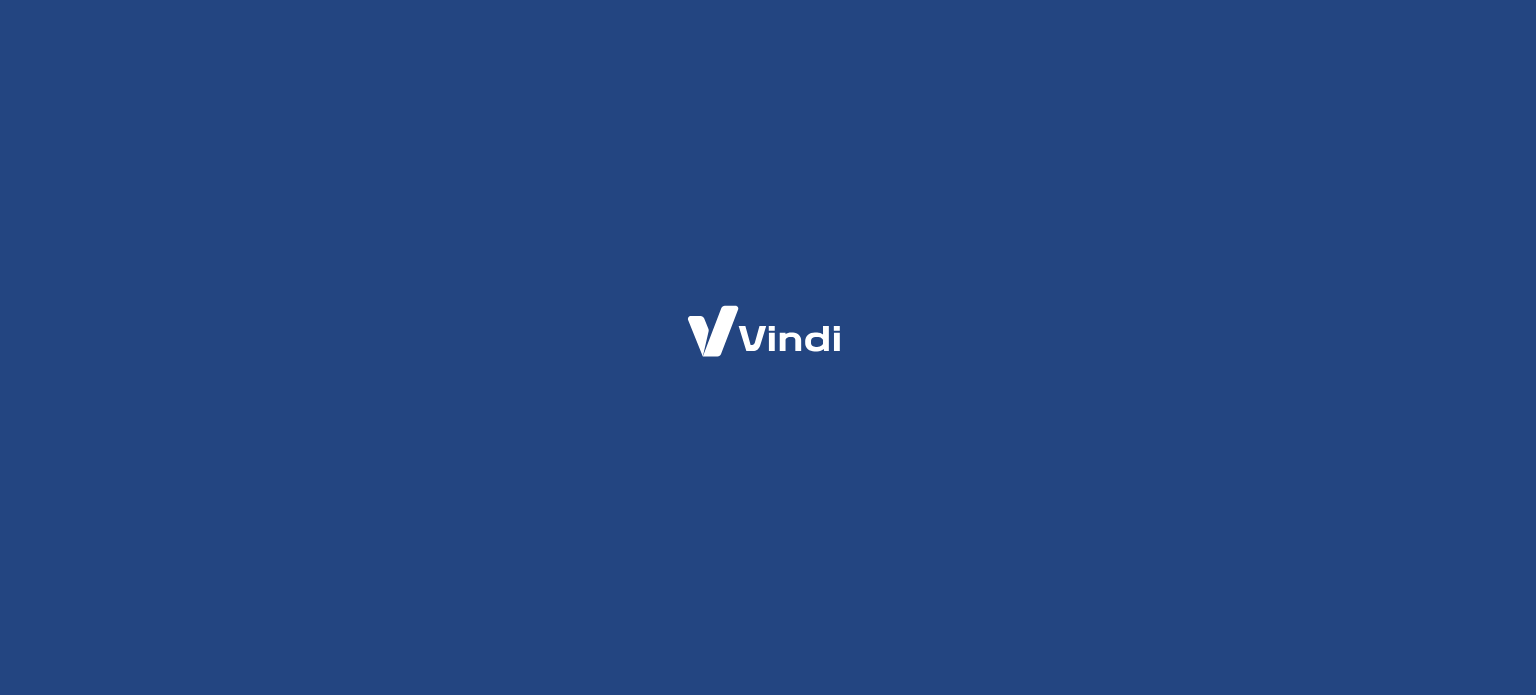 scroll, scrollTop: 0, scrollLeft: 0, axis: both 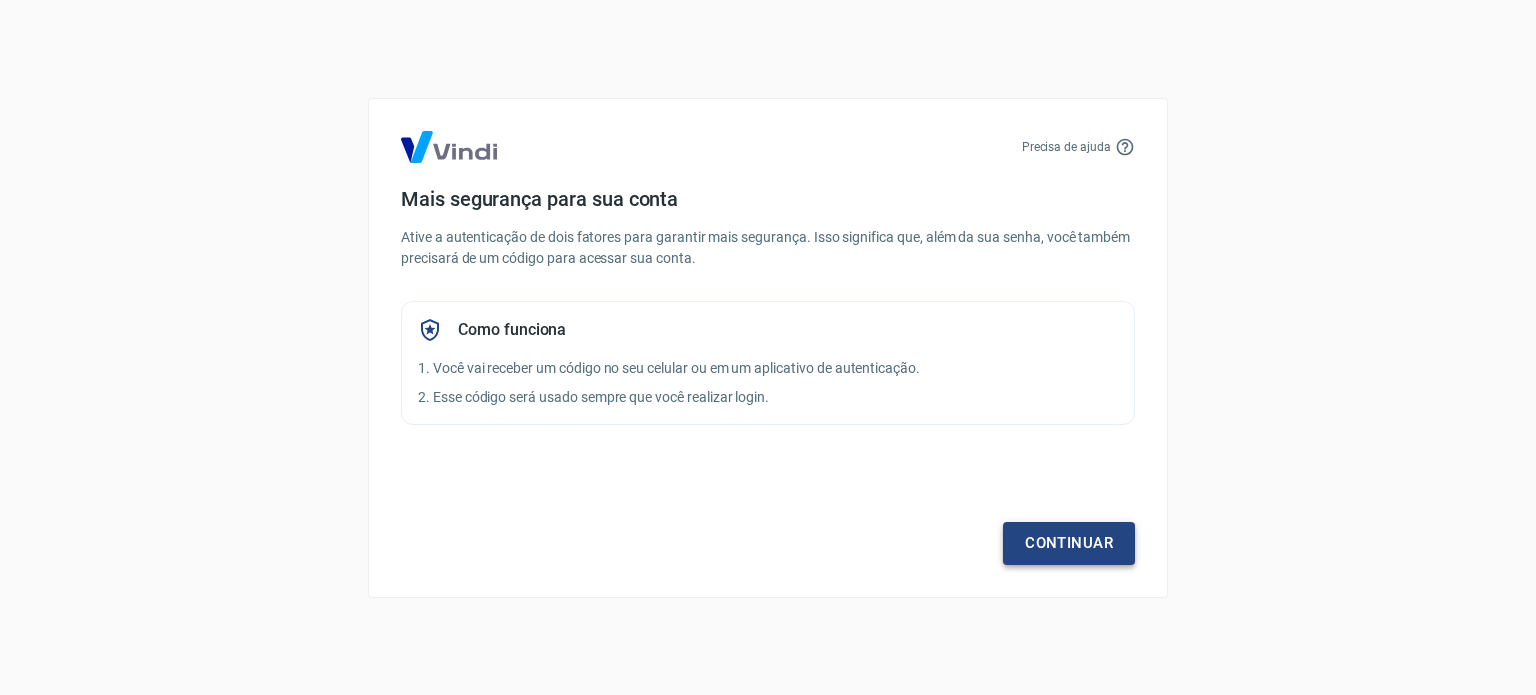 click on "Continuar" at bounding box center (1069, 543) 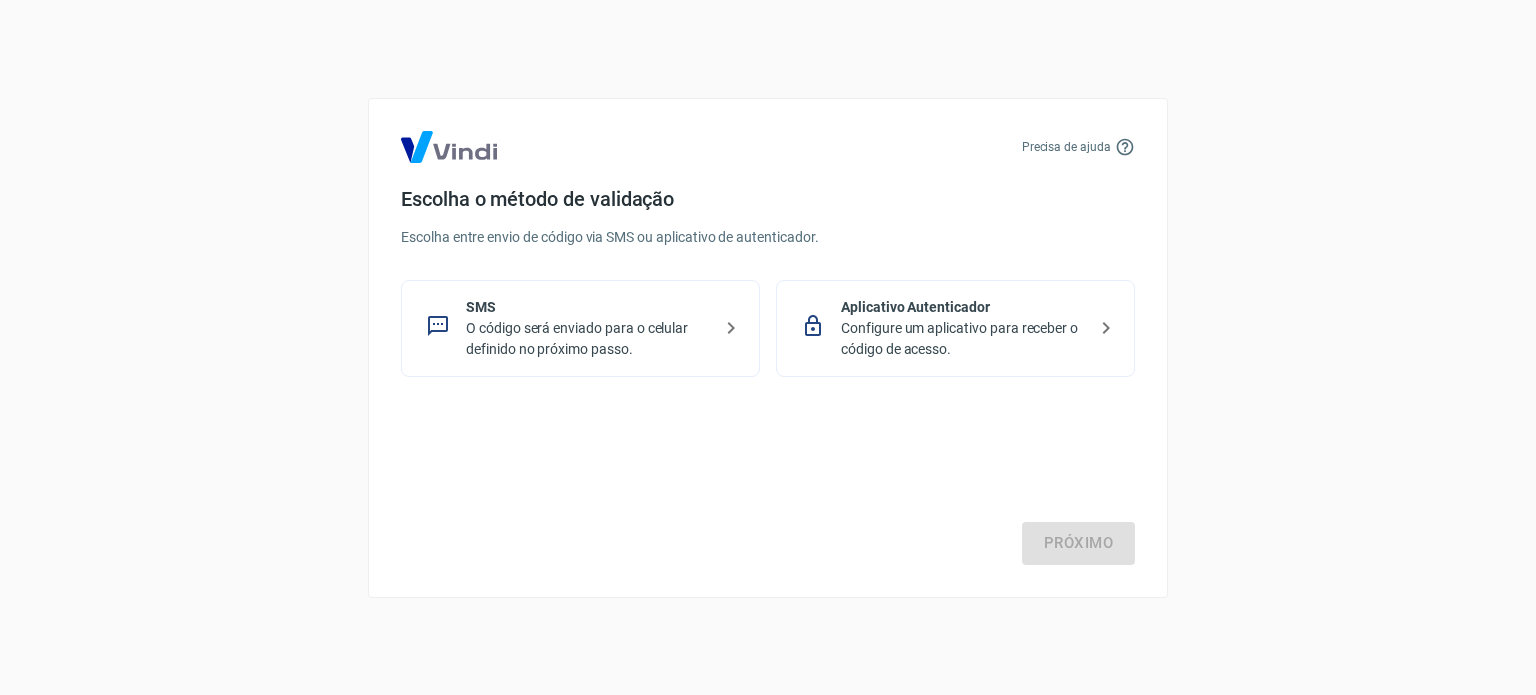 click on "Configure um aplicativo para receber o código de acesso." at bounding box center (963, 339) 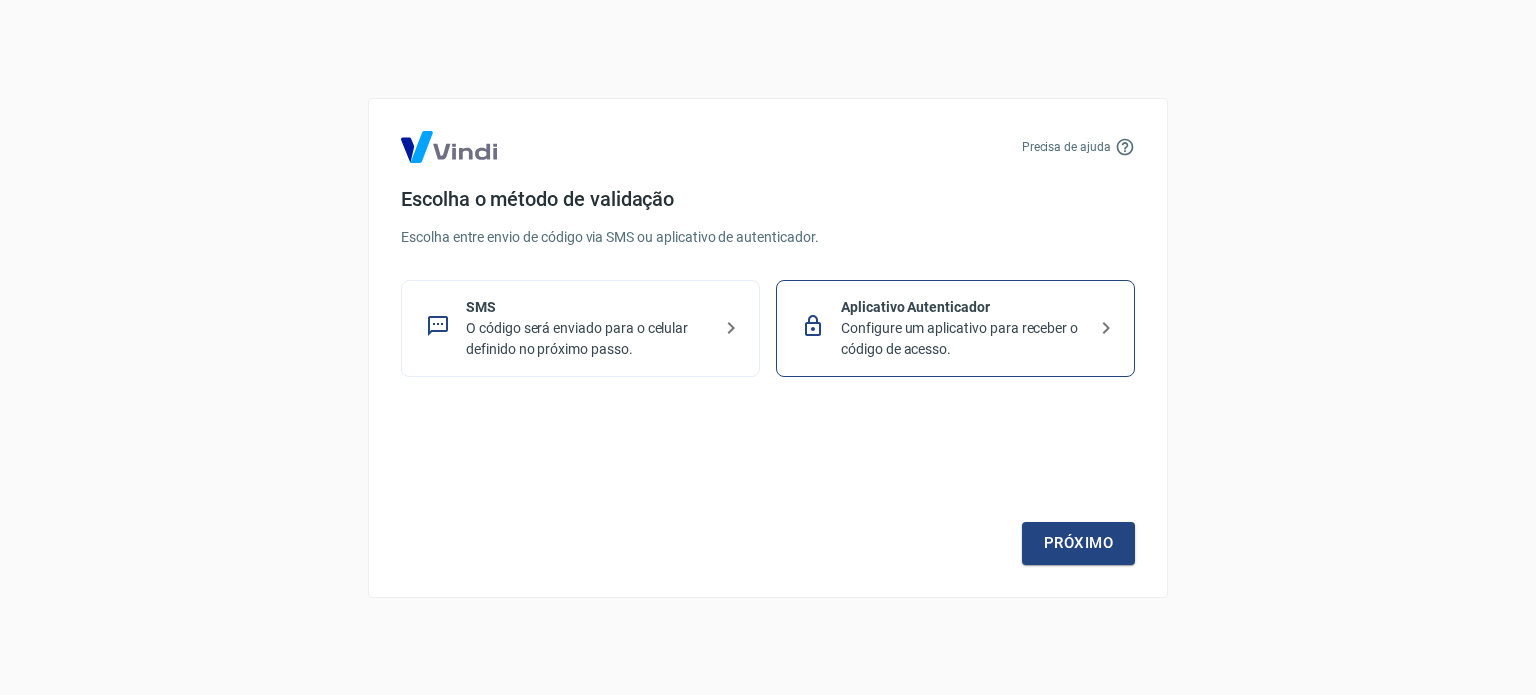 click on "SMS" at bounding box center (588, 307) 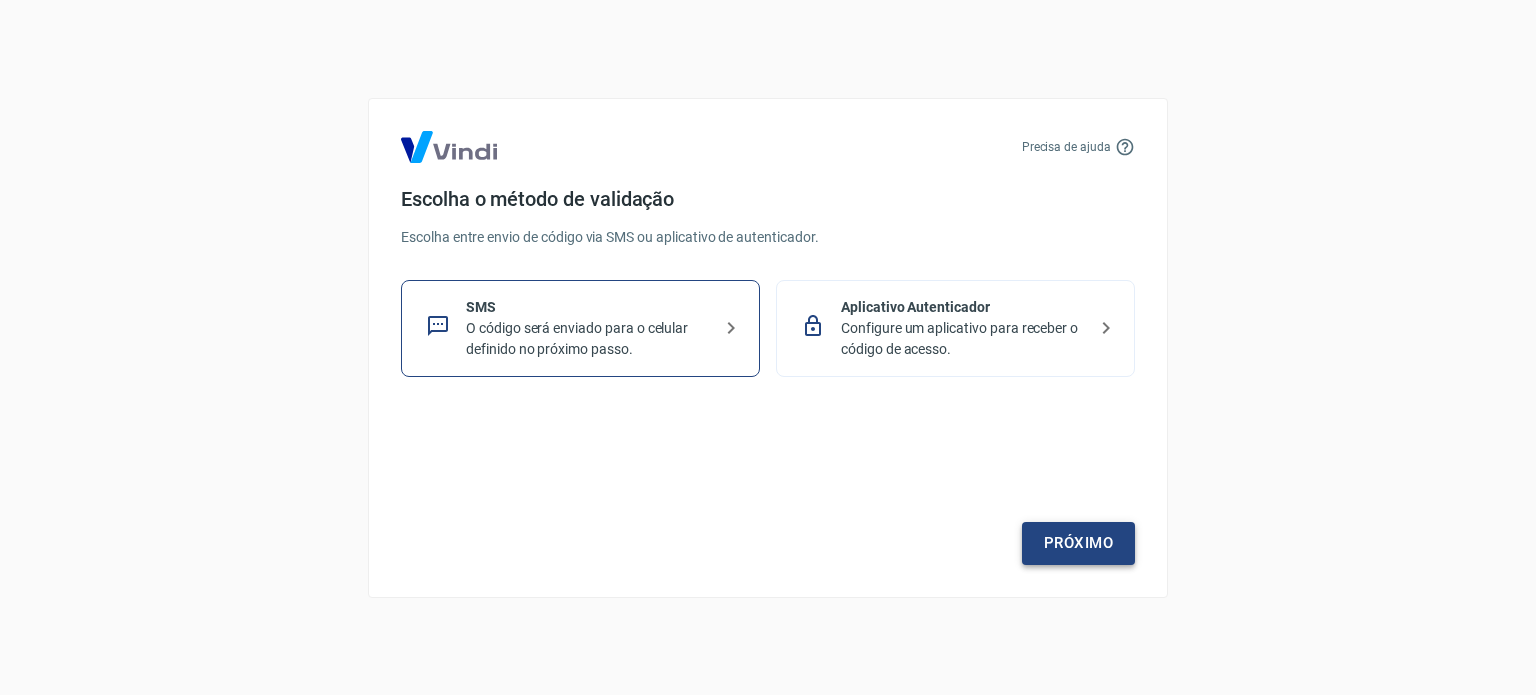 click on "Próximo" at bounding box center (1078, 543) 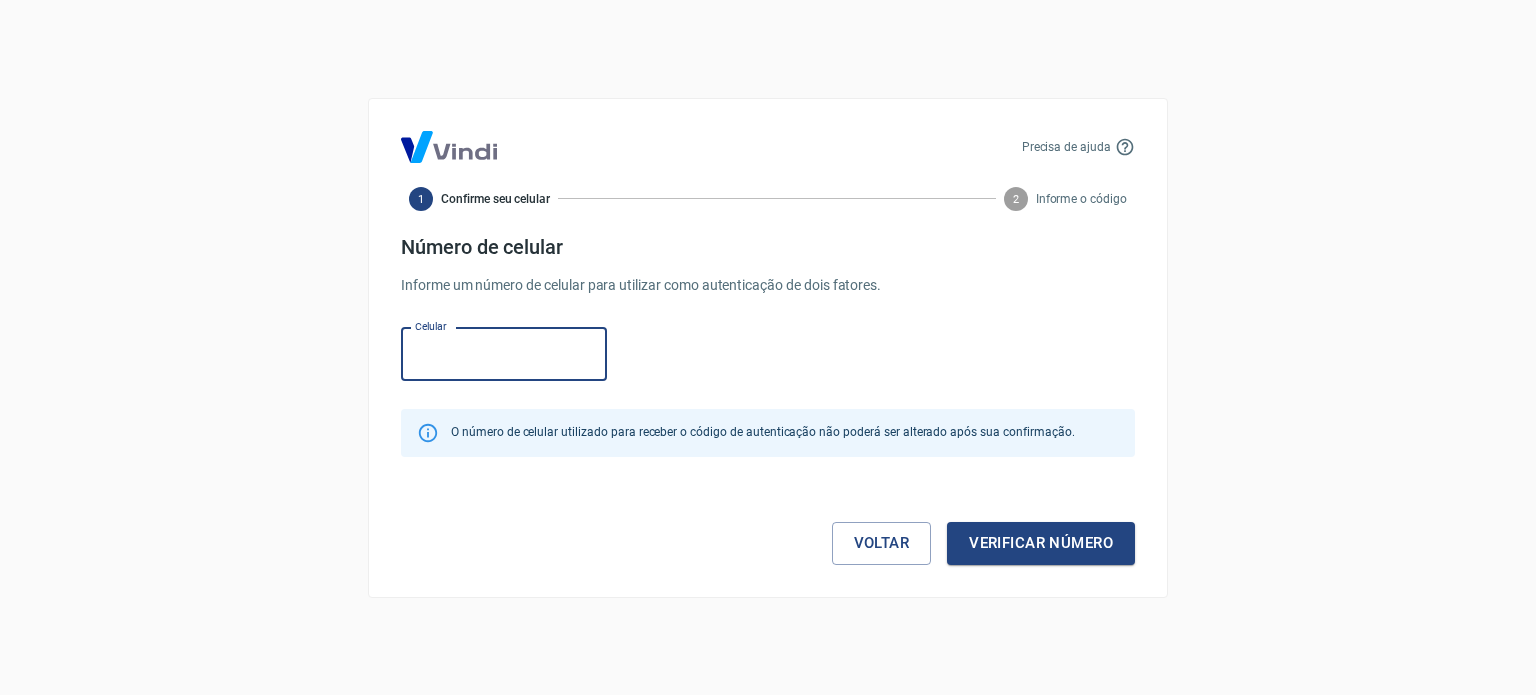 click on "Celular" at bounding box center (504, 354) 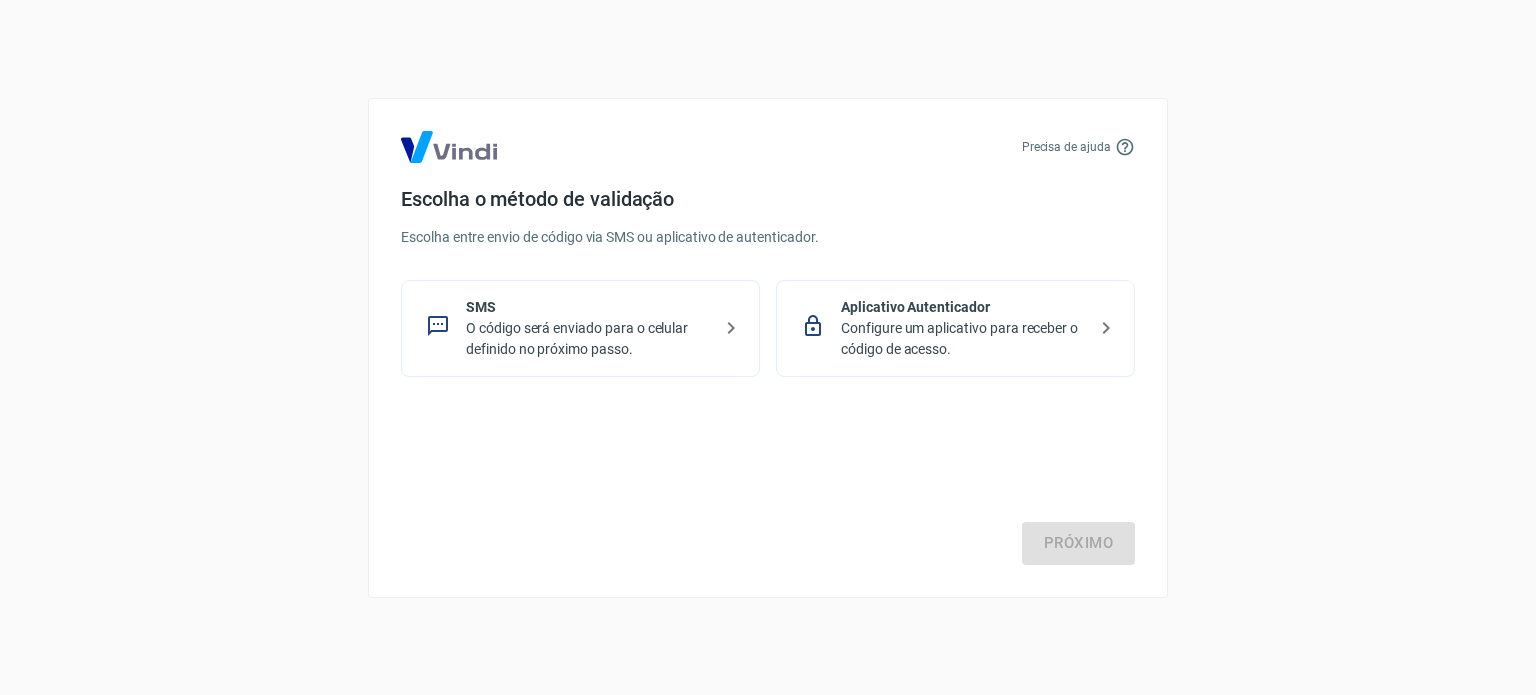 click on "Configure um aplicativo para receber o código de acesso." at bounding box center (963, 339) 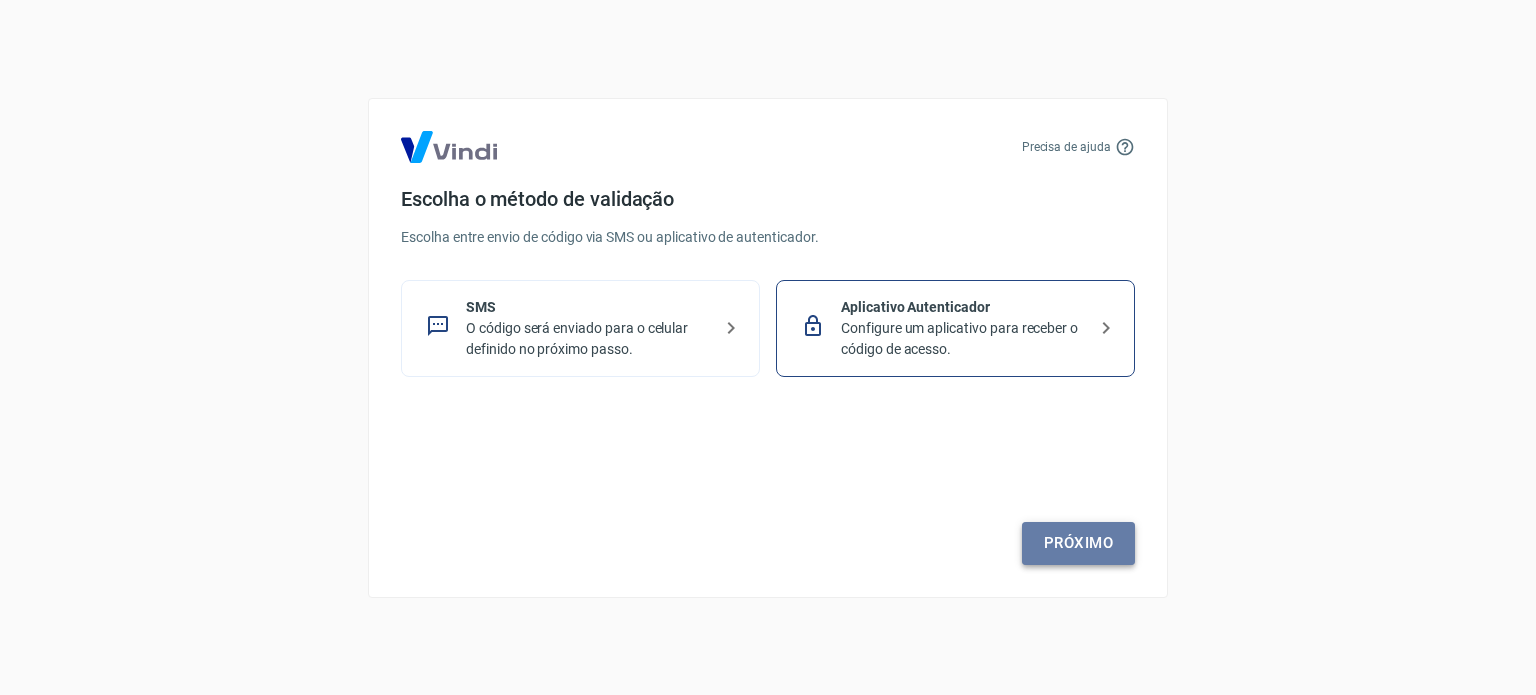 click on "Próximo" at bounding box center (1078, 543) 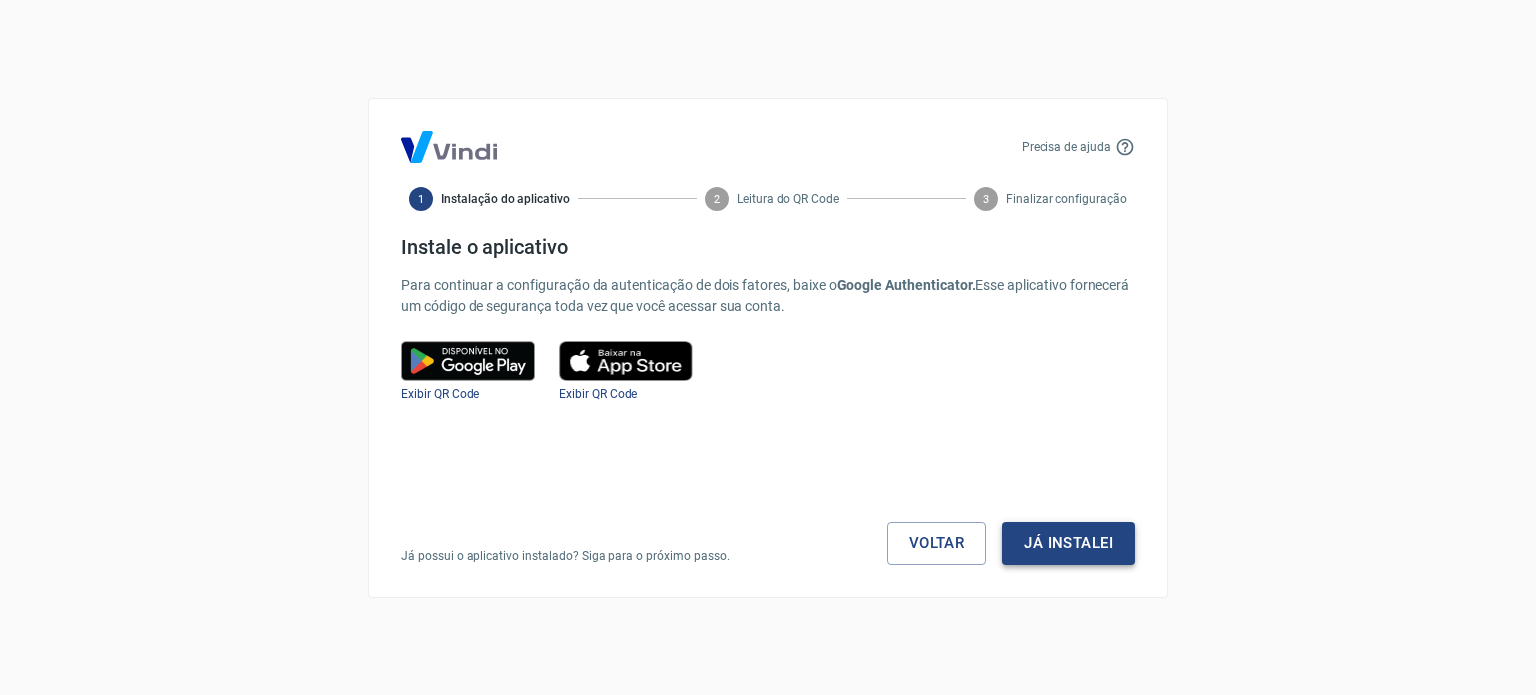 click on "Já instalei" at bounding box center [1068, 543] 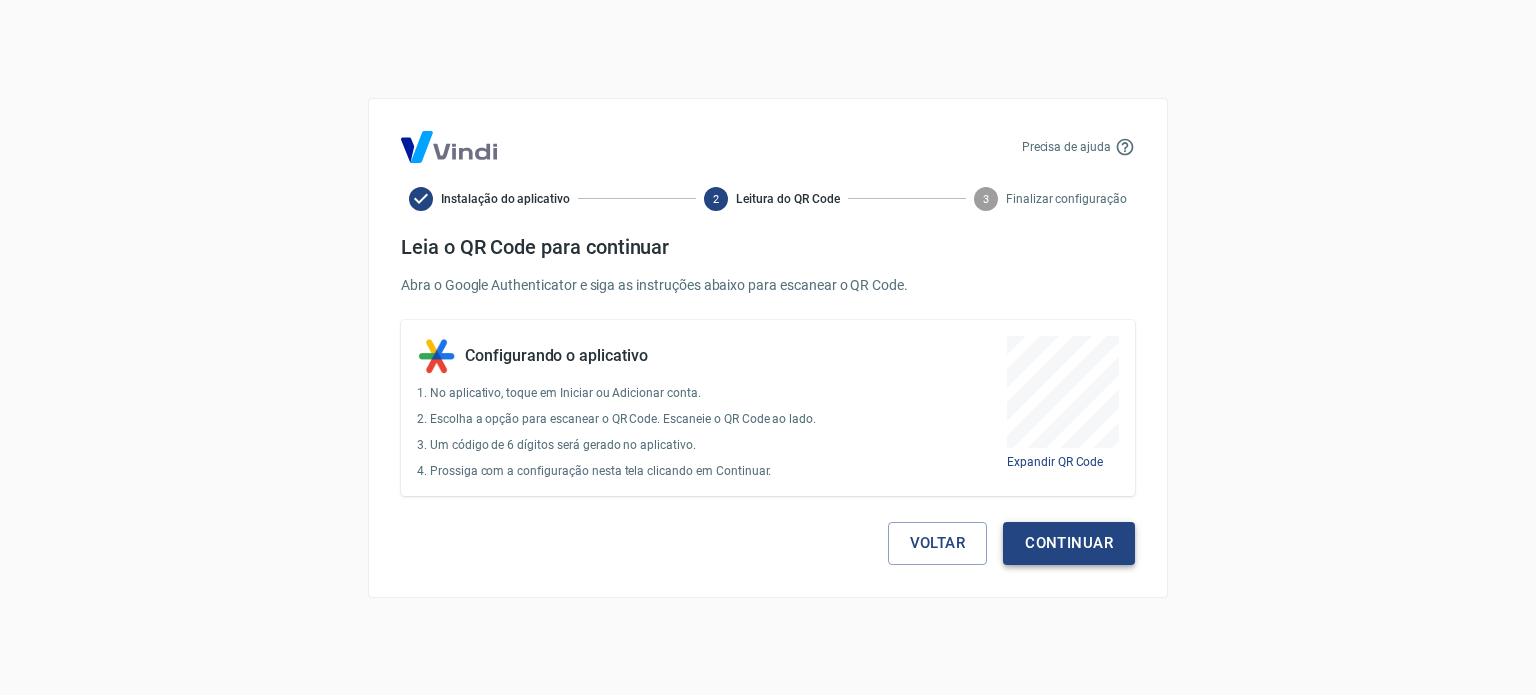 click on "Continuar" at bounding box center (1069, 543) 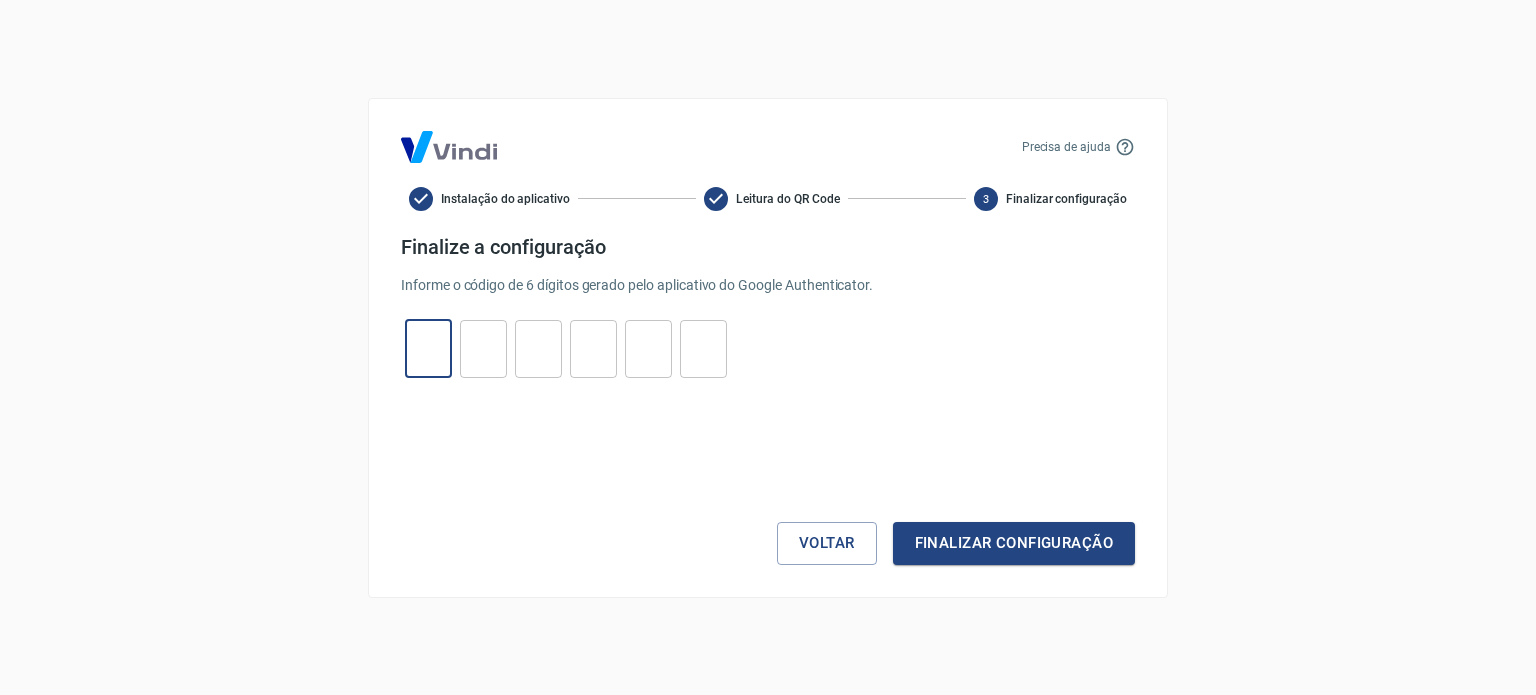 click at bounding box center (428, 348) 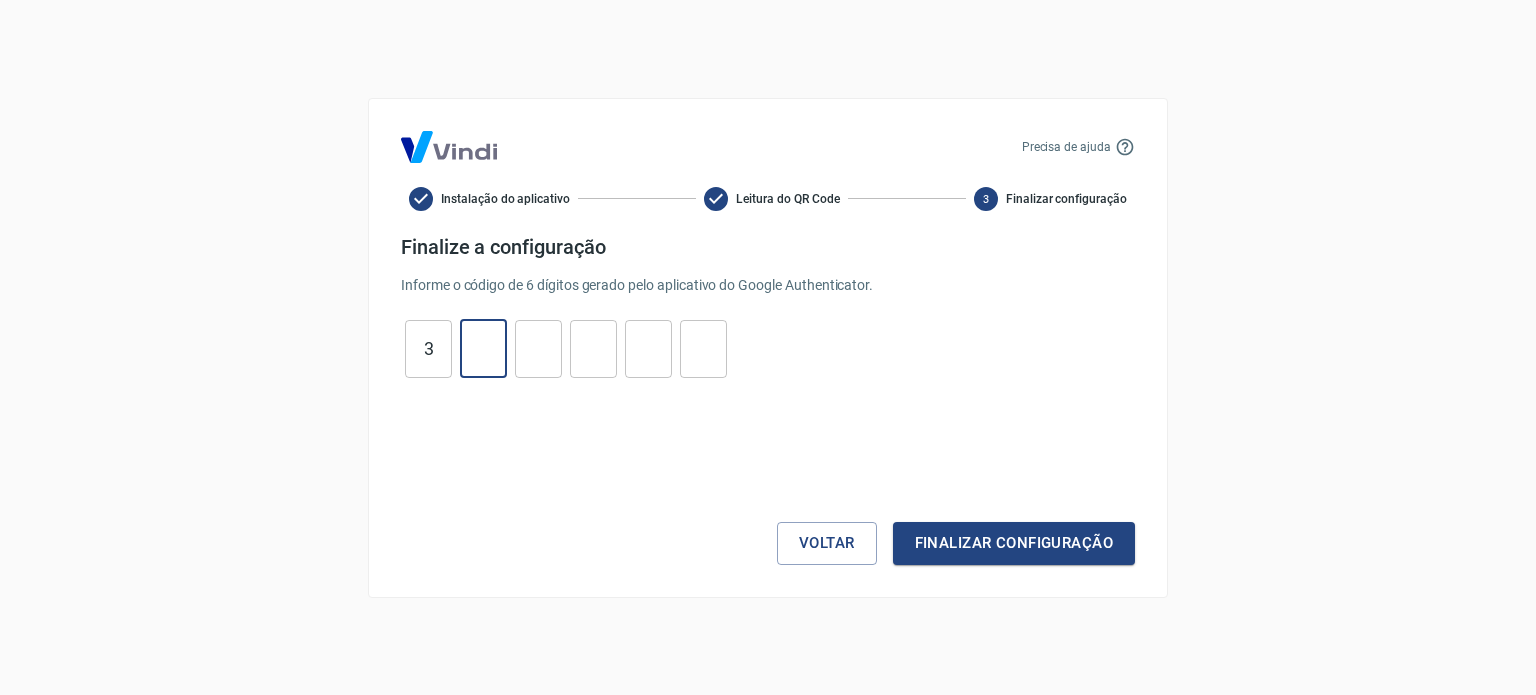 type on "1" 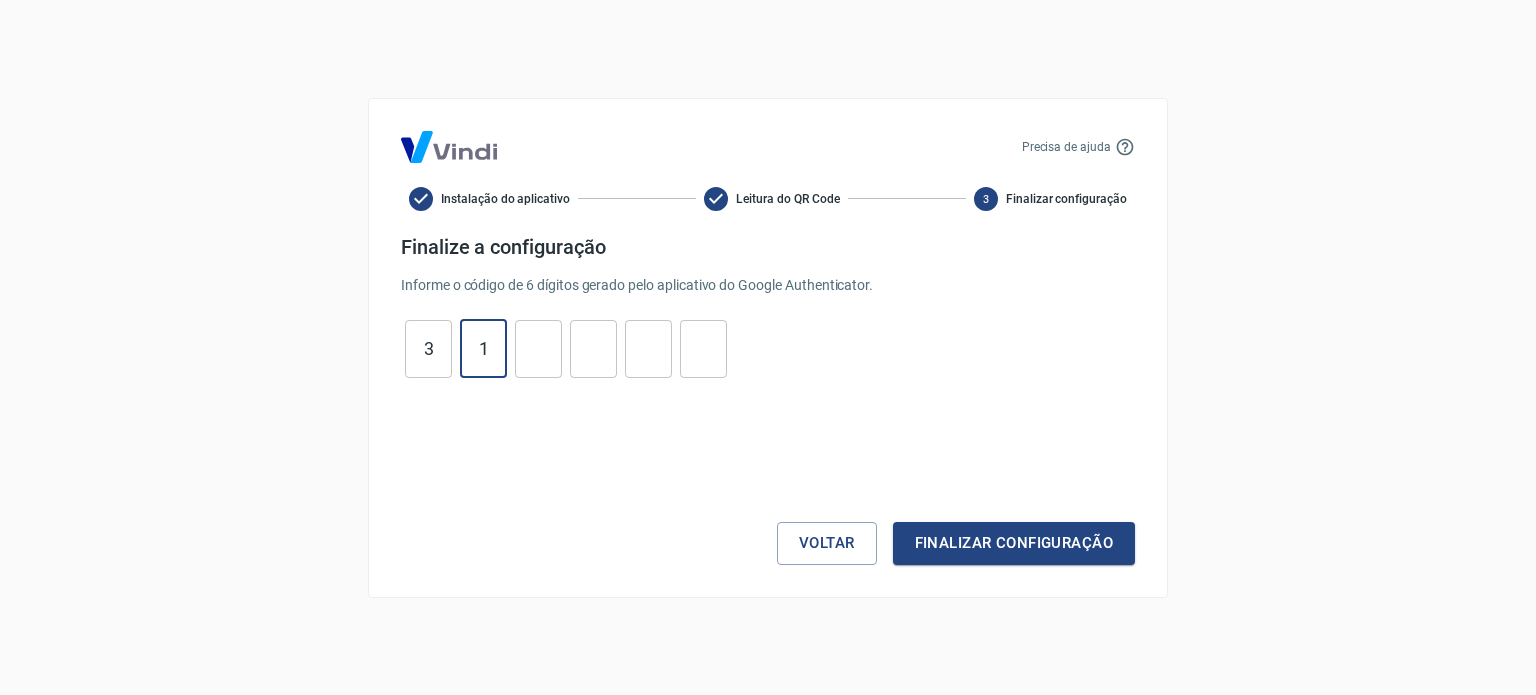 type on "1" 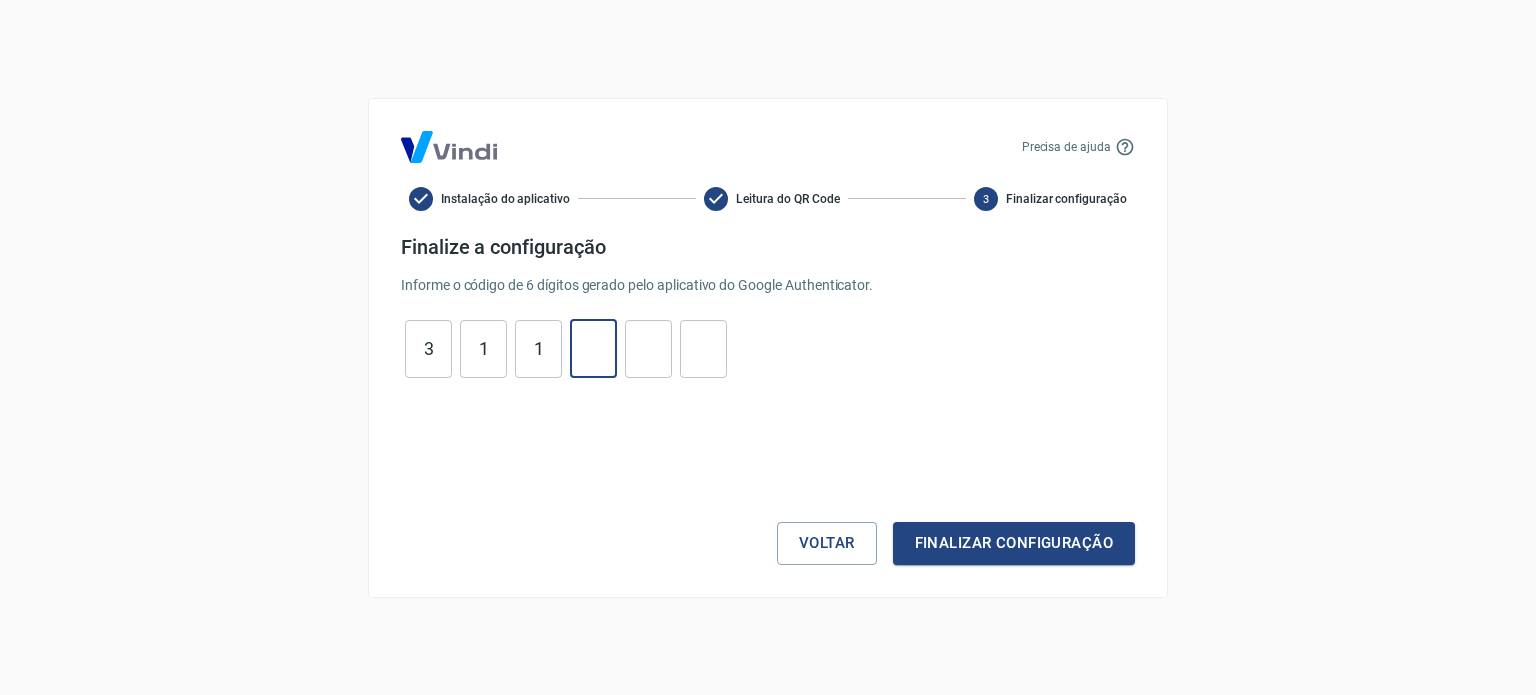 type on "1" 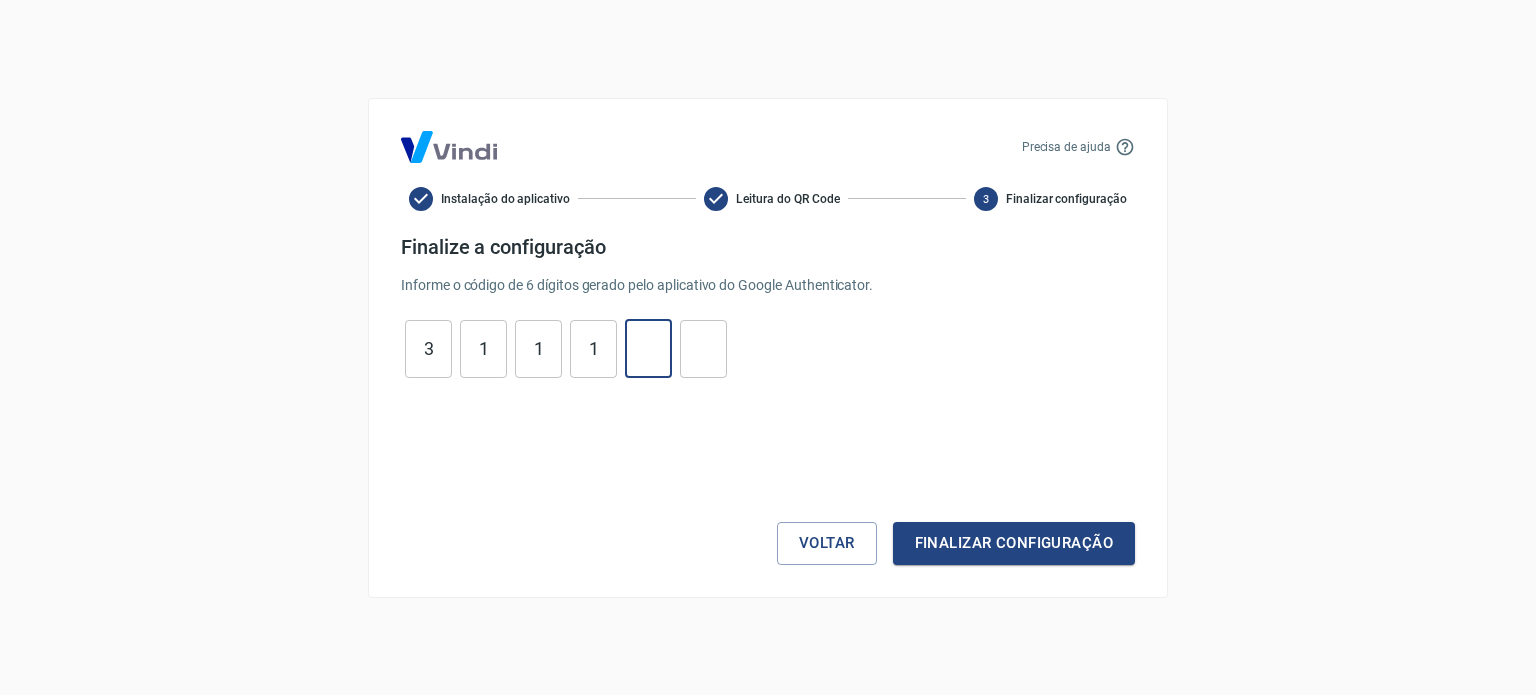 type on "6" 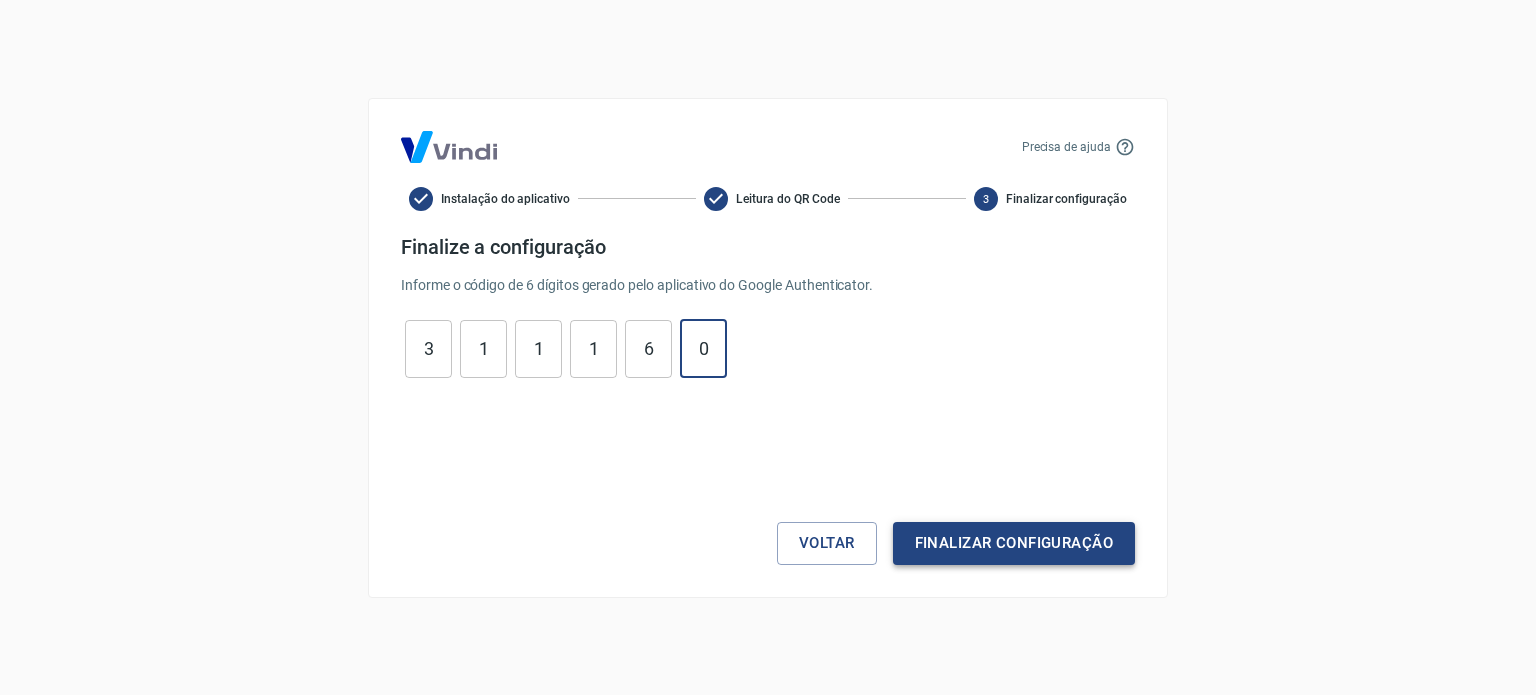 type on "0" 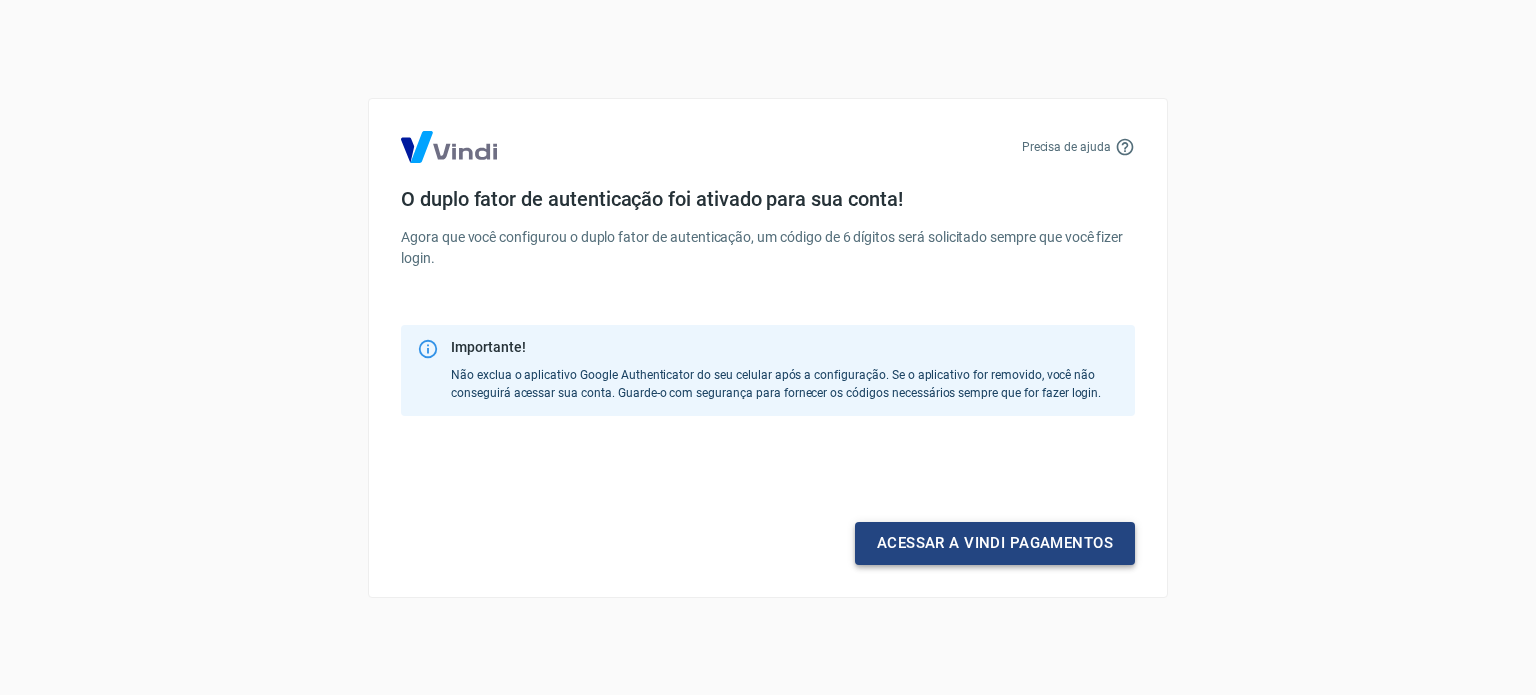 click on "Acessar a Vindi pagamentos" at bounding box center [995, 543] 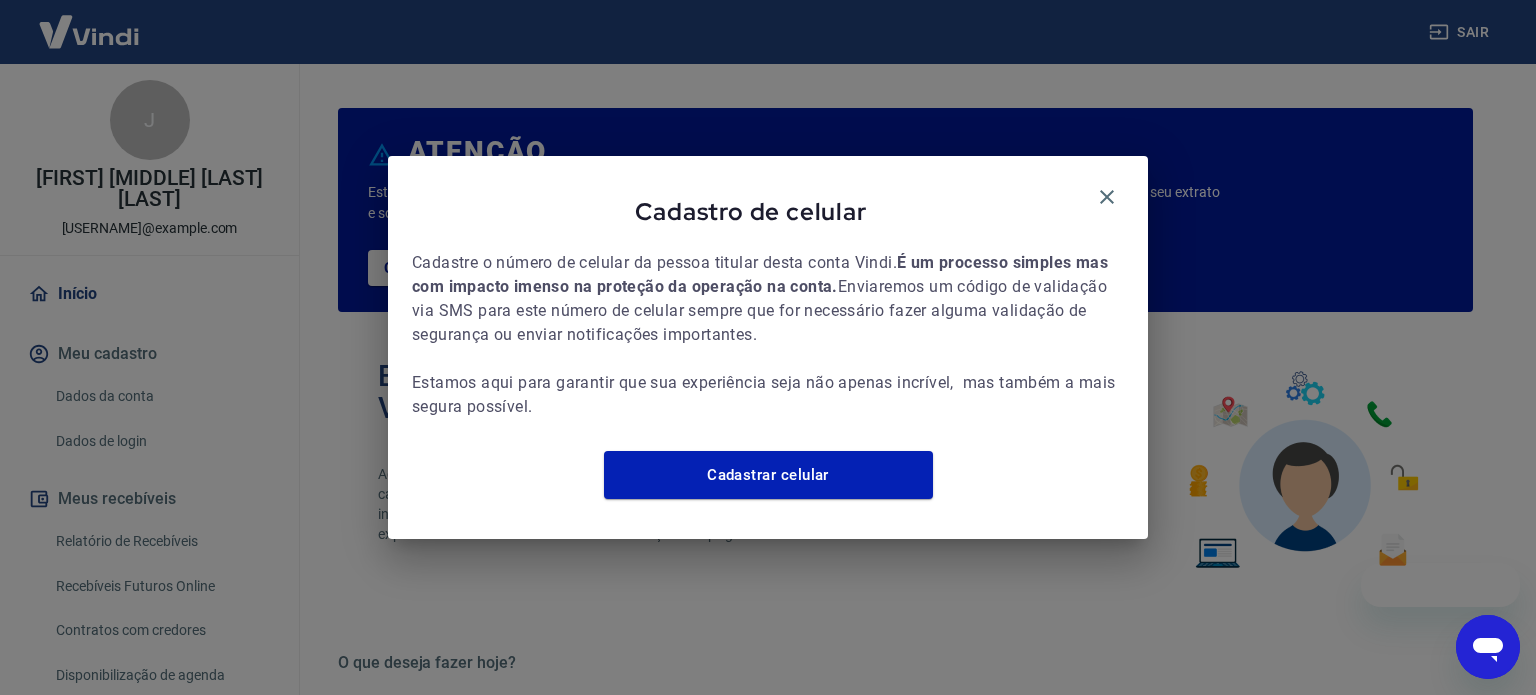 scroll, scrollTop: 0, scrollLeft: 0, axis: both 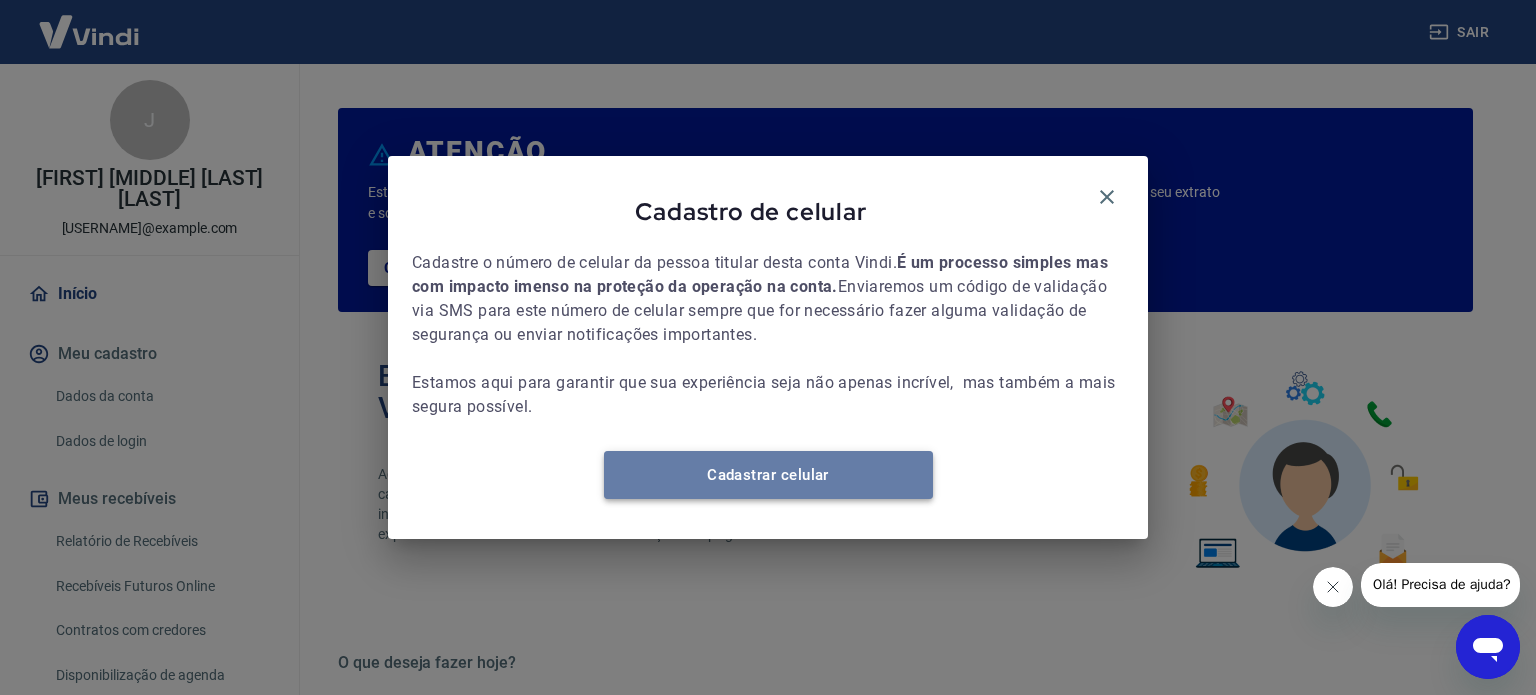 click on "Cadastrar celular" at bounding box center [768, 475] 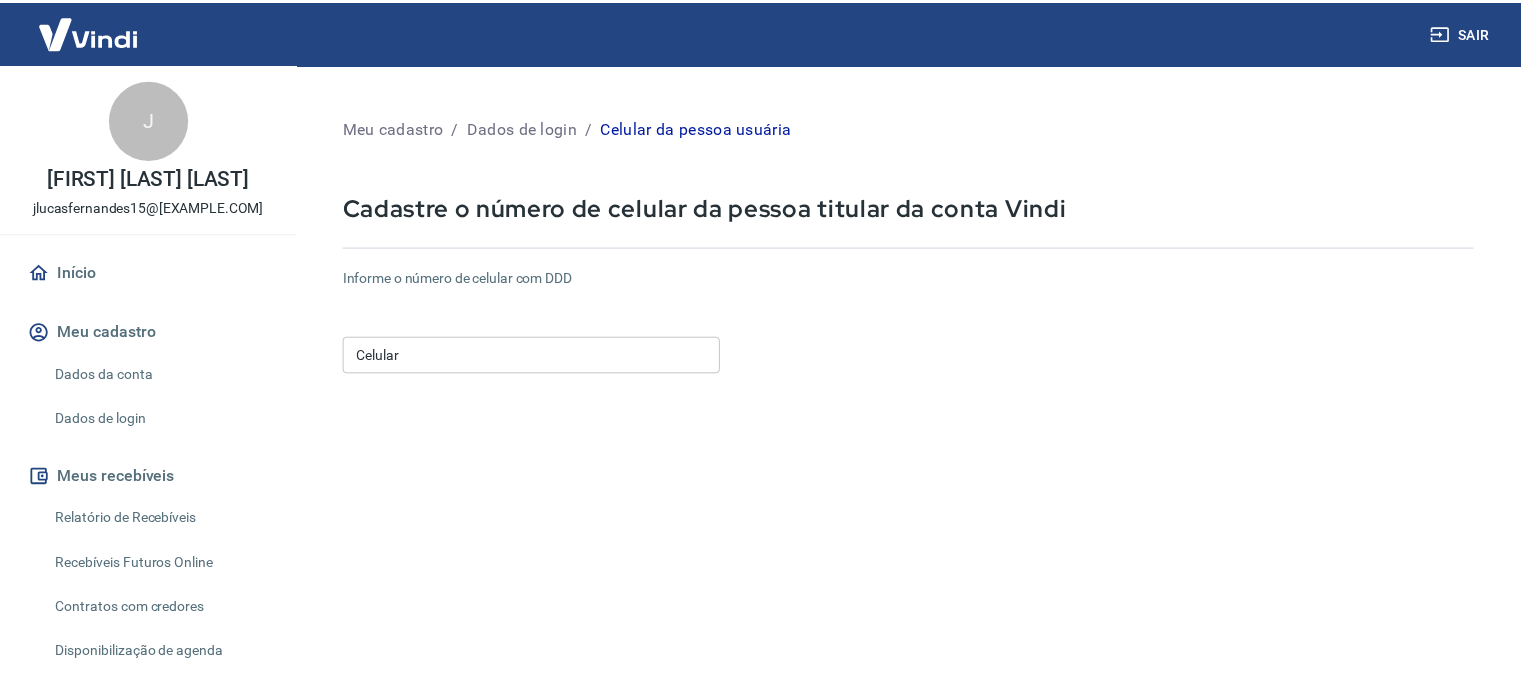 scroll, scrollTop: 0, scrollLeft: 0, axis: both 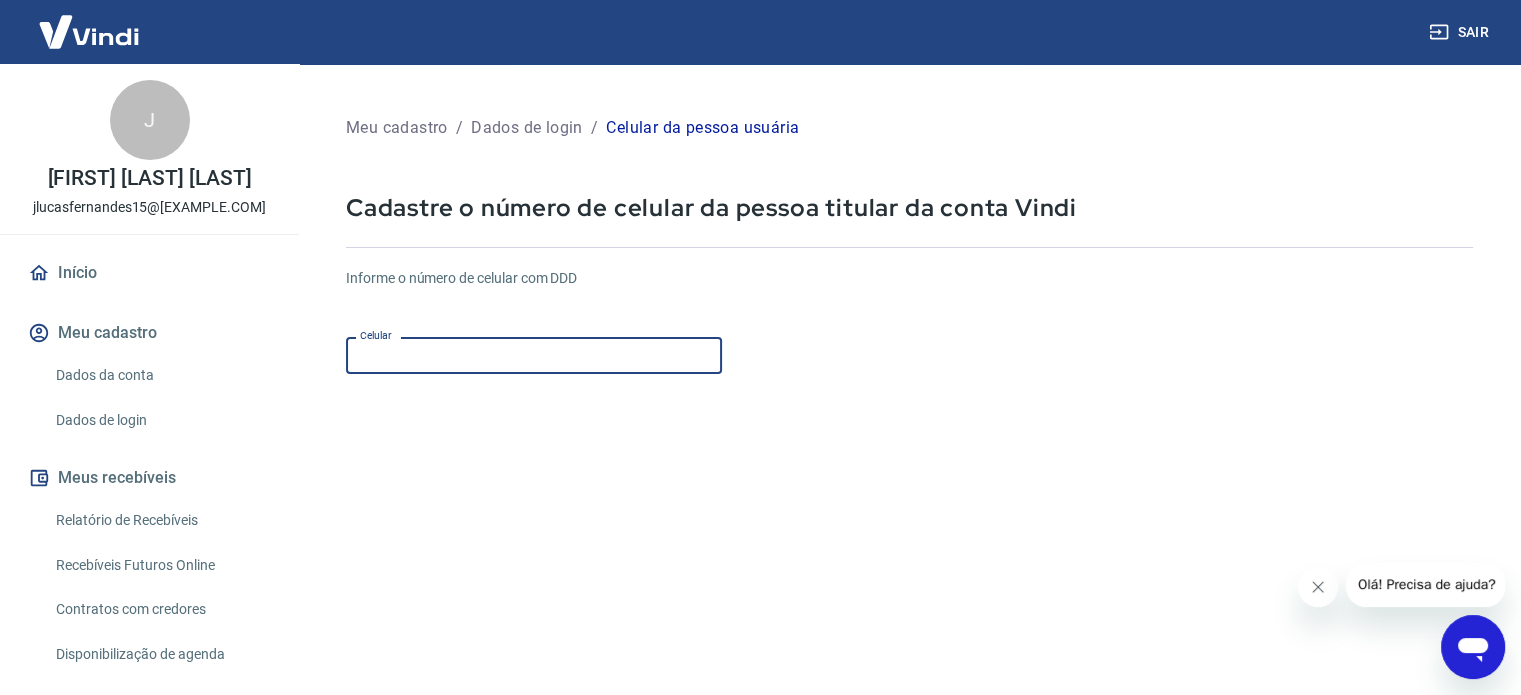 click on "Celular" at bounding box center [534, 355] 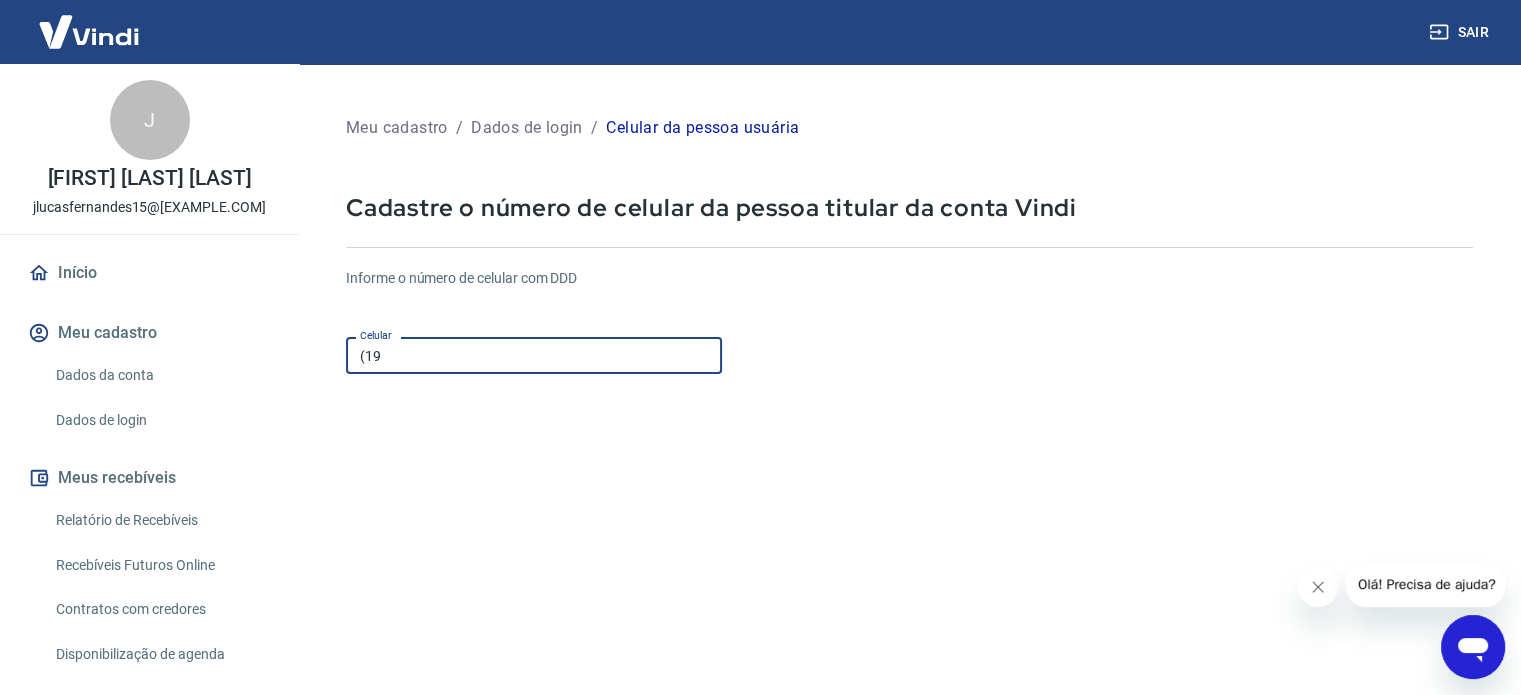 type on "(19) [PHONE]" 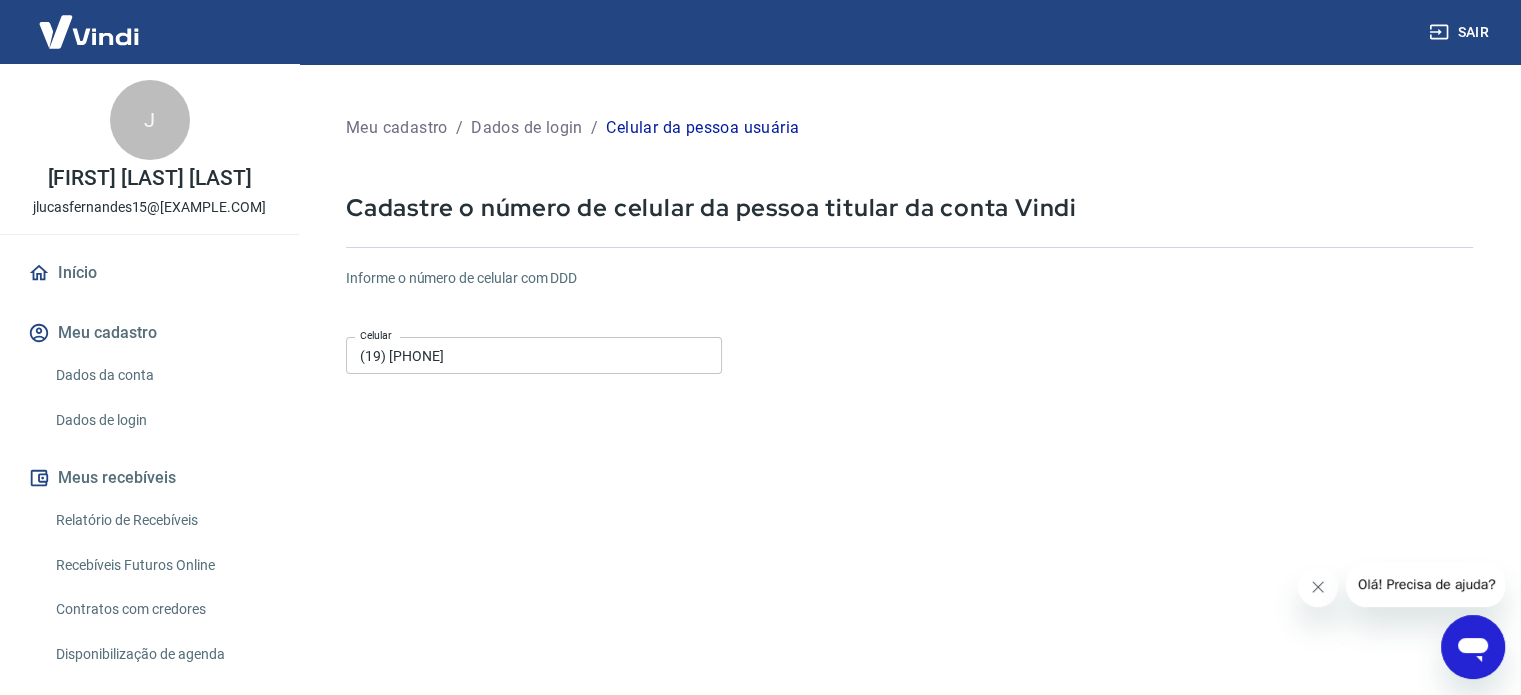 click on "Informe o número de celular com DDD Celular (19) [PHONE] Celular" at bounding box center [909, 323] 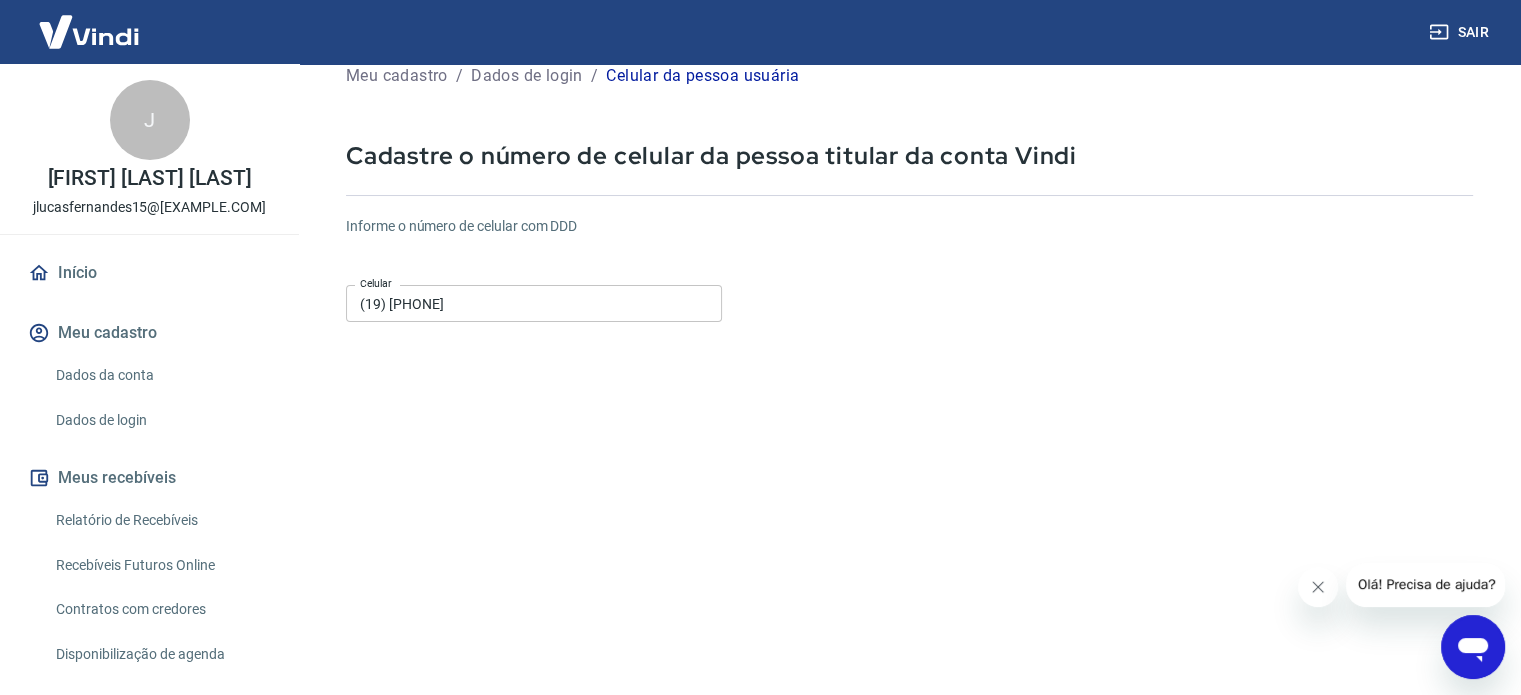 scroll, scrollTop: 251, scrollLeft: 0, axis: vertical 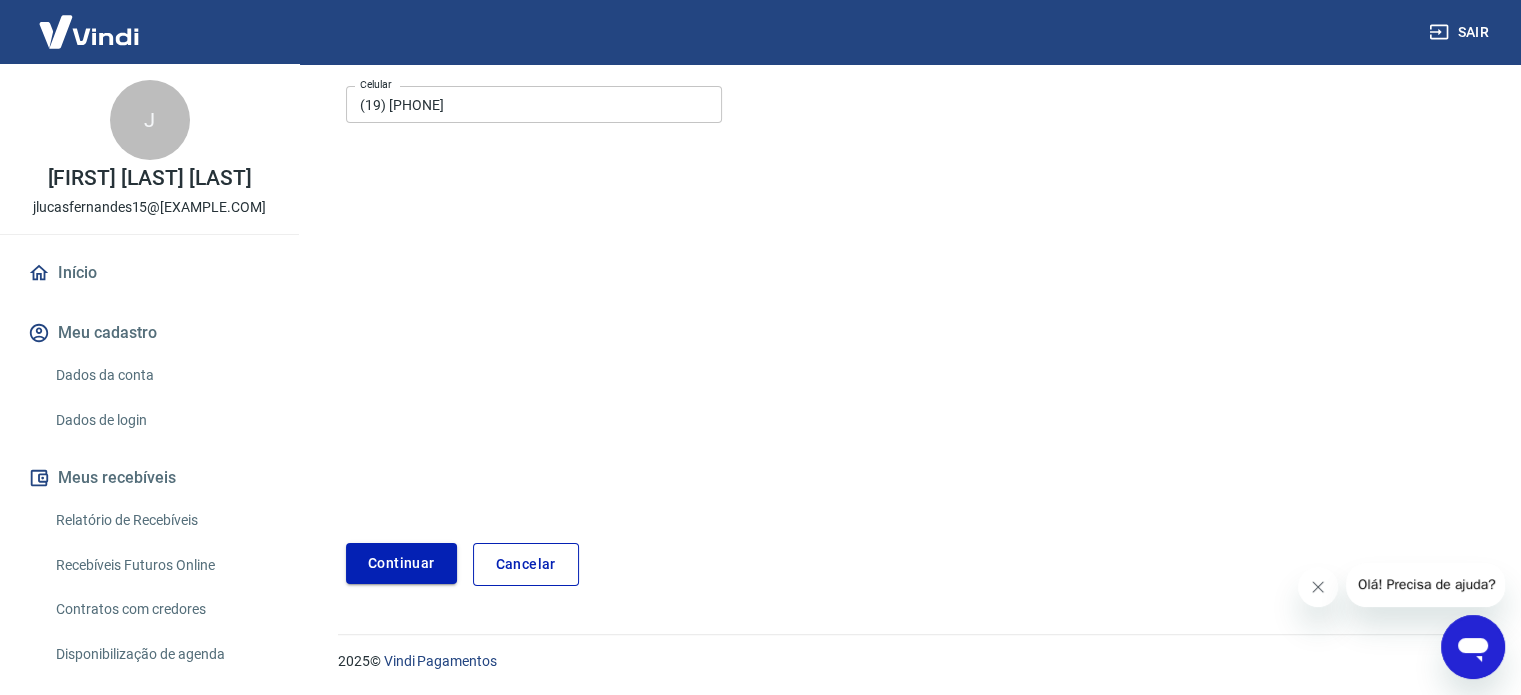click on "Continuar" at bounding box center [401, 563] 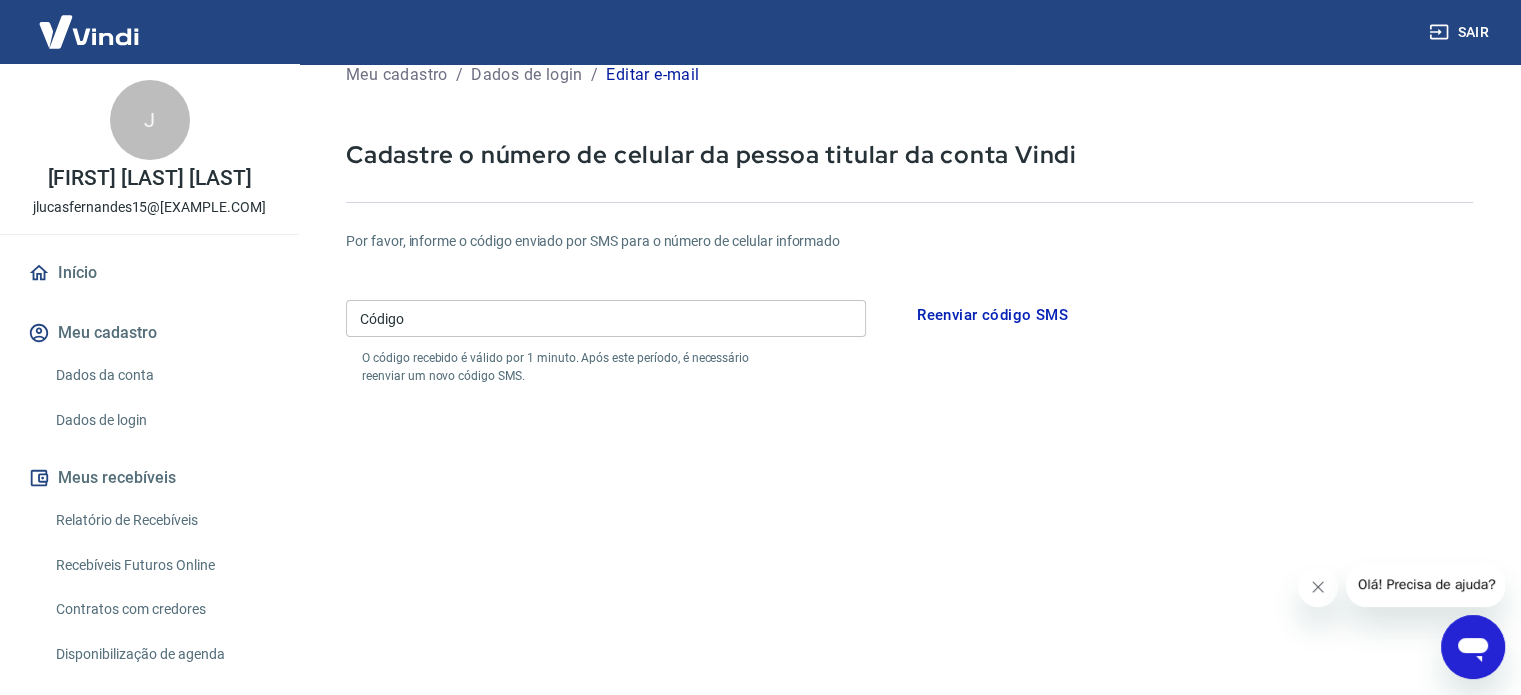 scroll, scrollTop: 51, scrollLeft: 0, axis: vertical 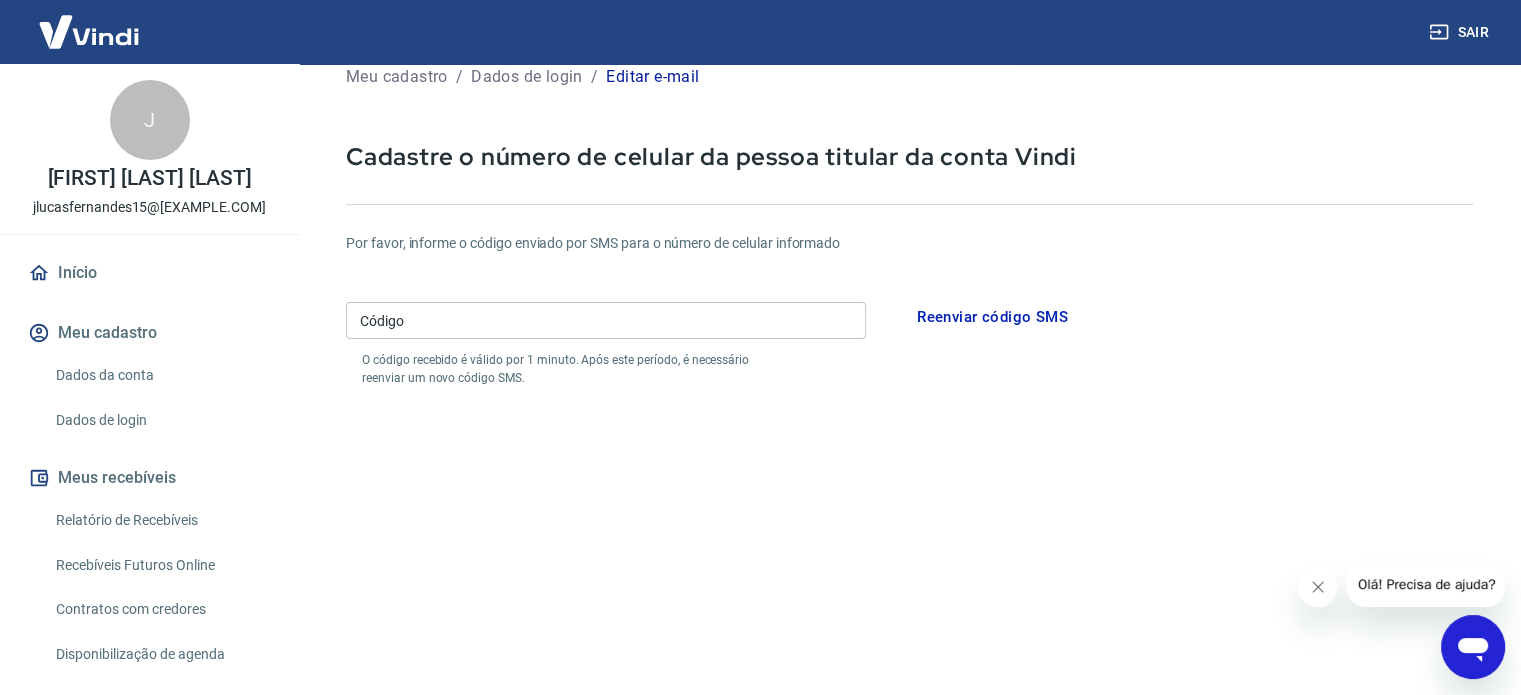 click on "Código" at bounding box center (606, 320) 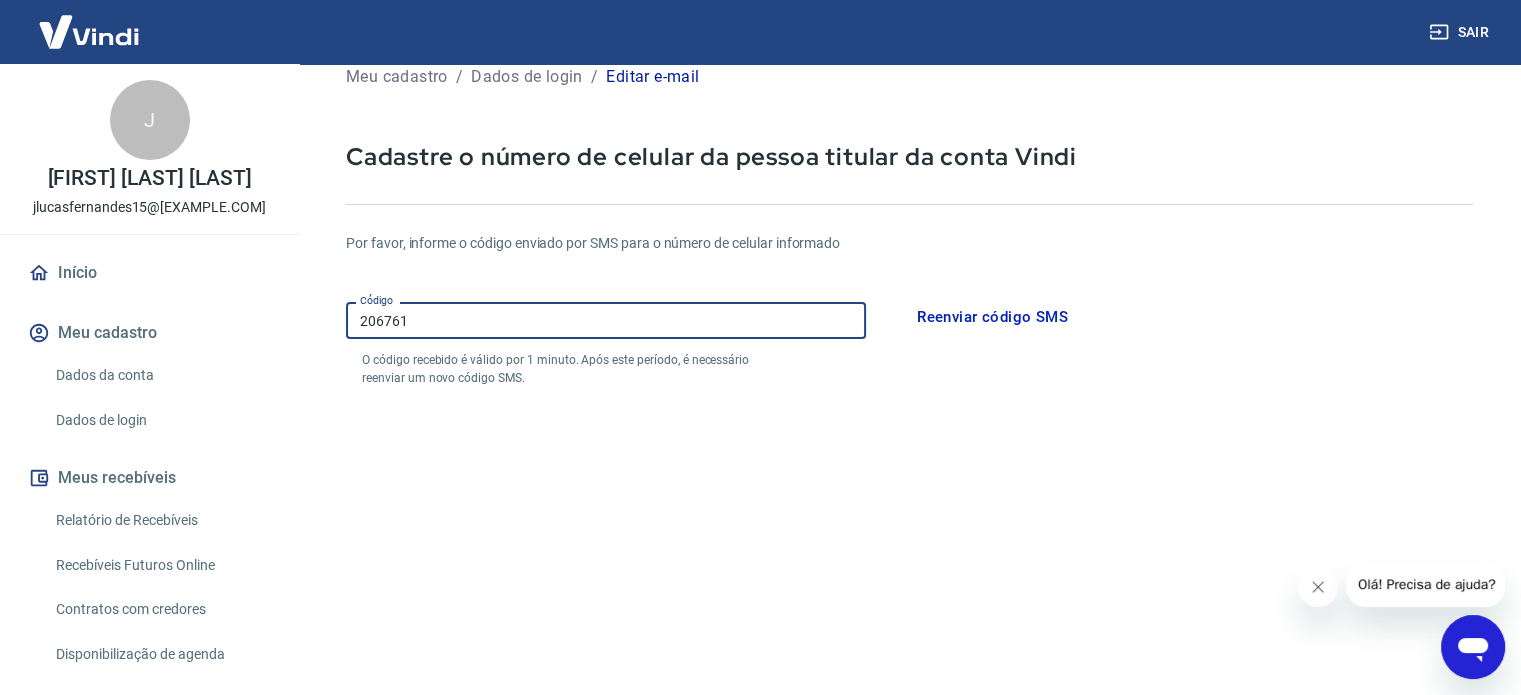 type on "206761" 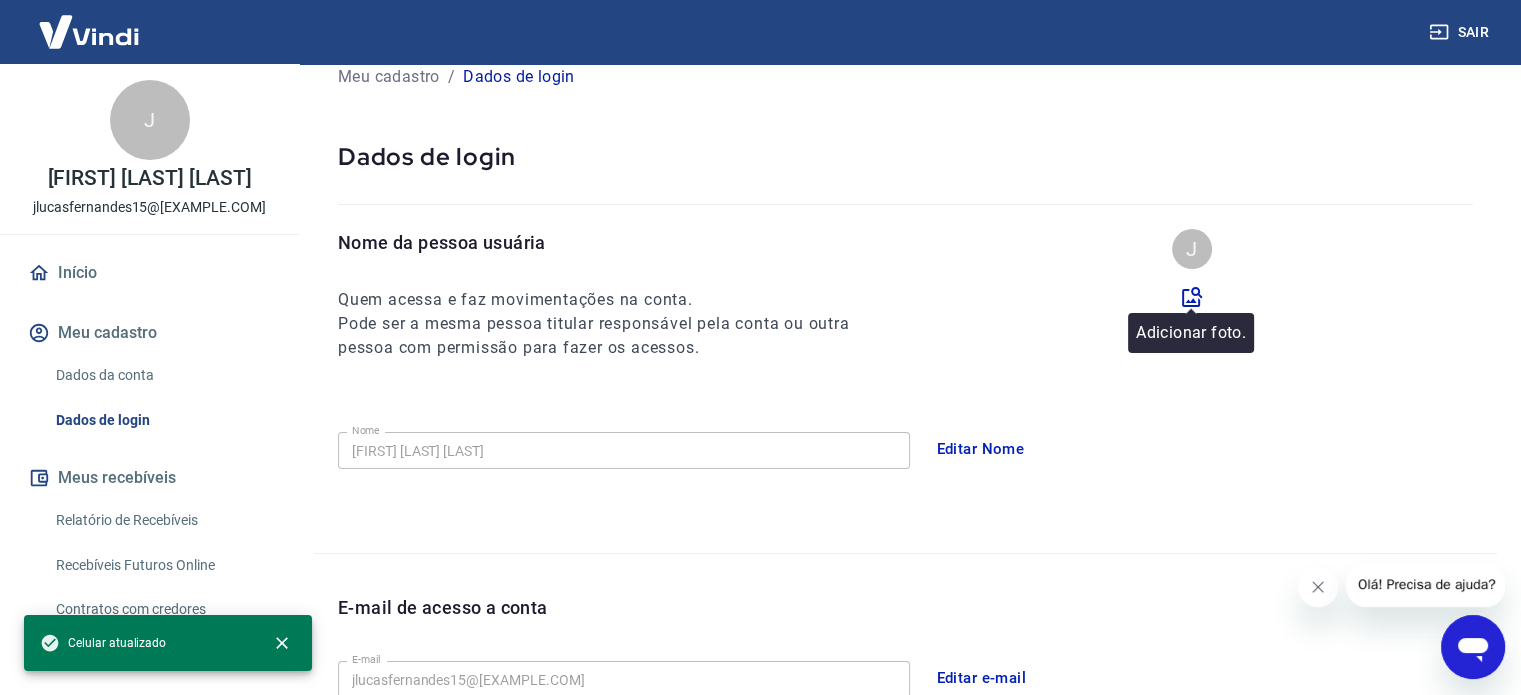 click 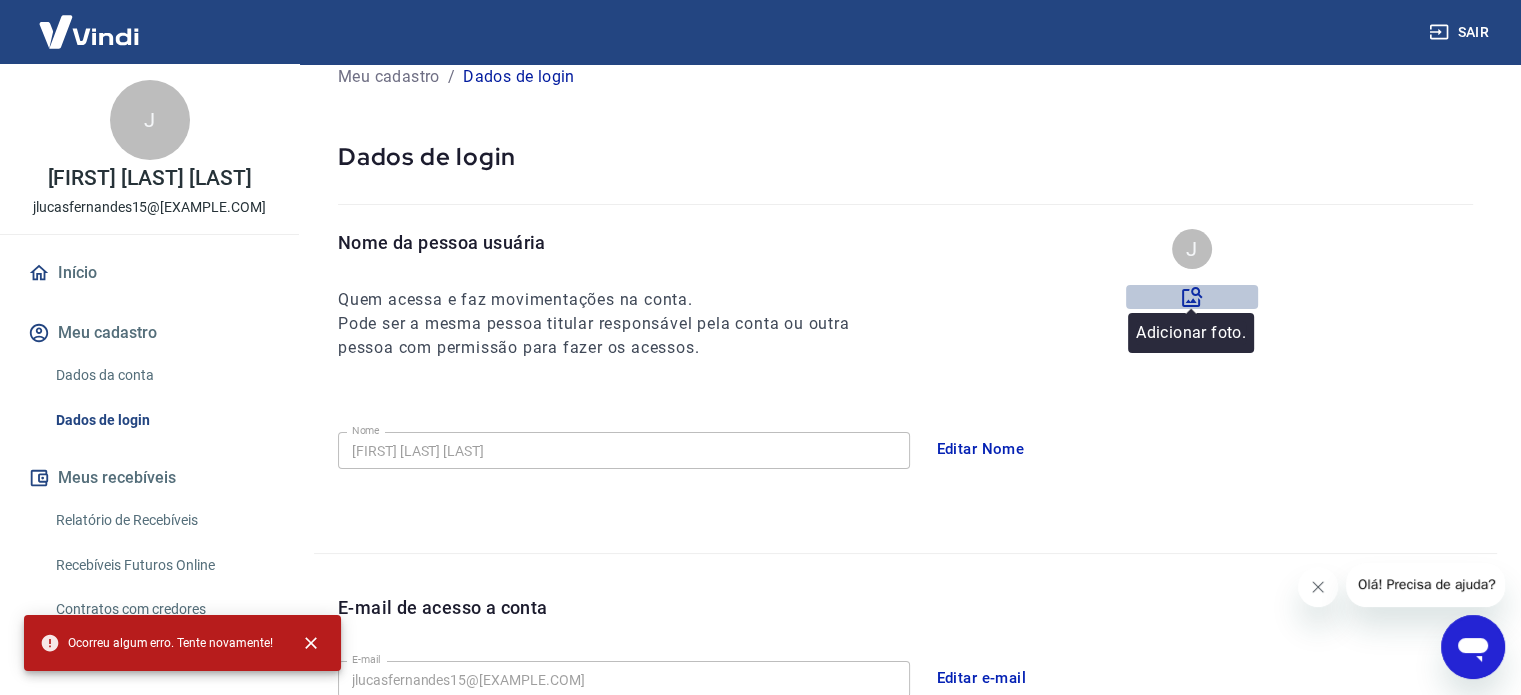 click 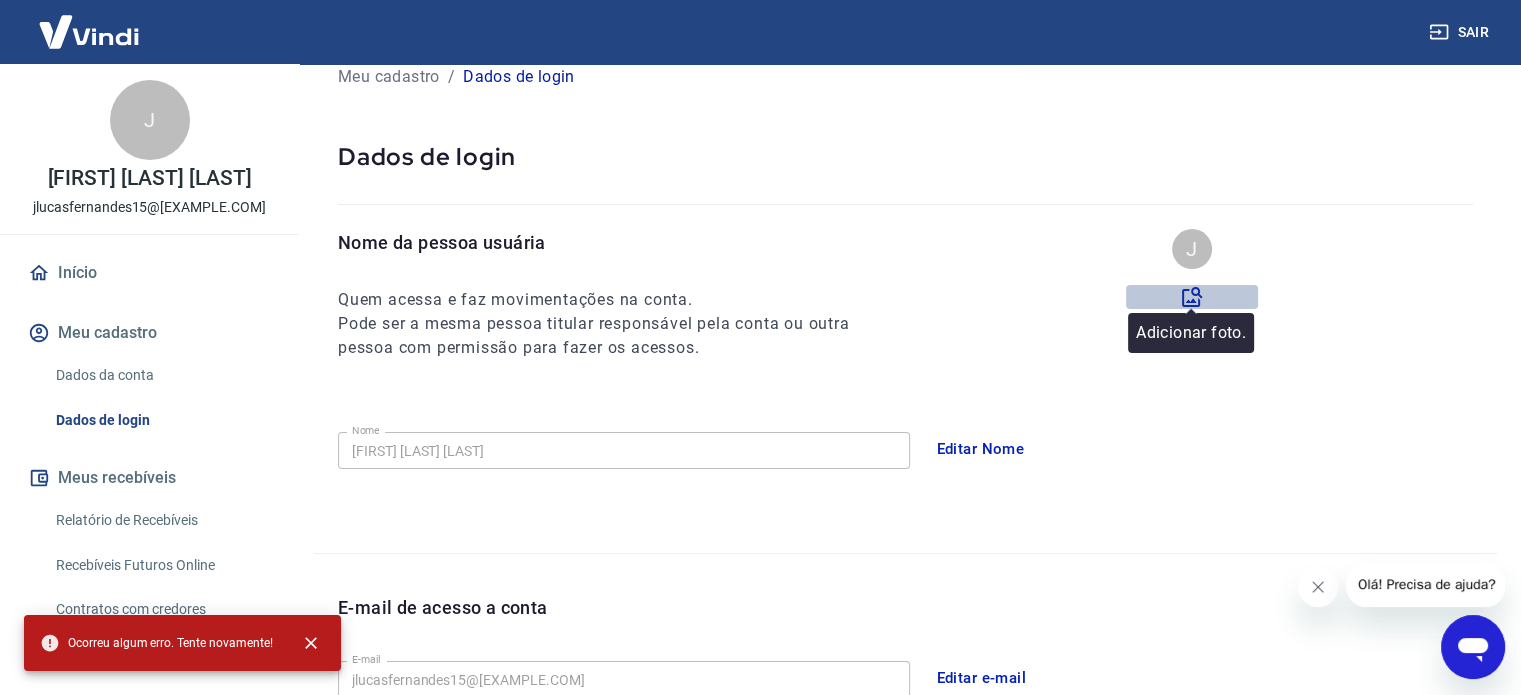 click 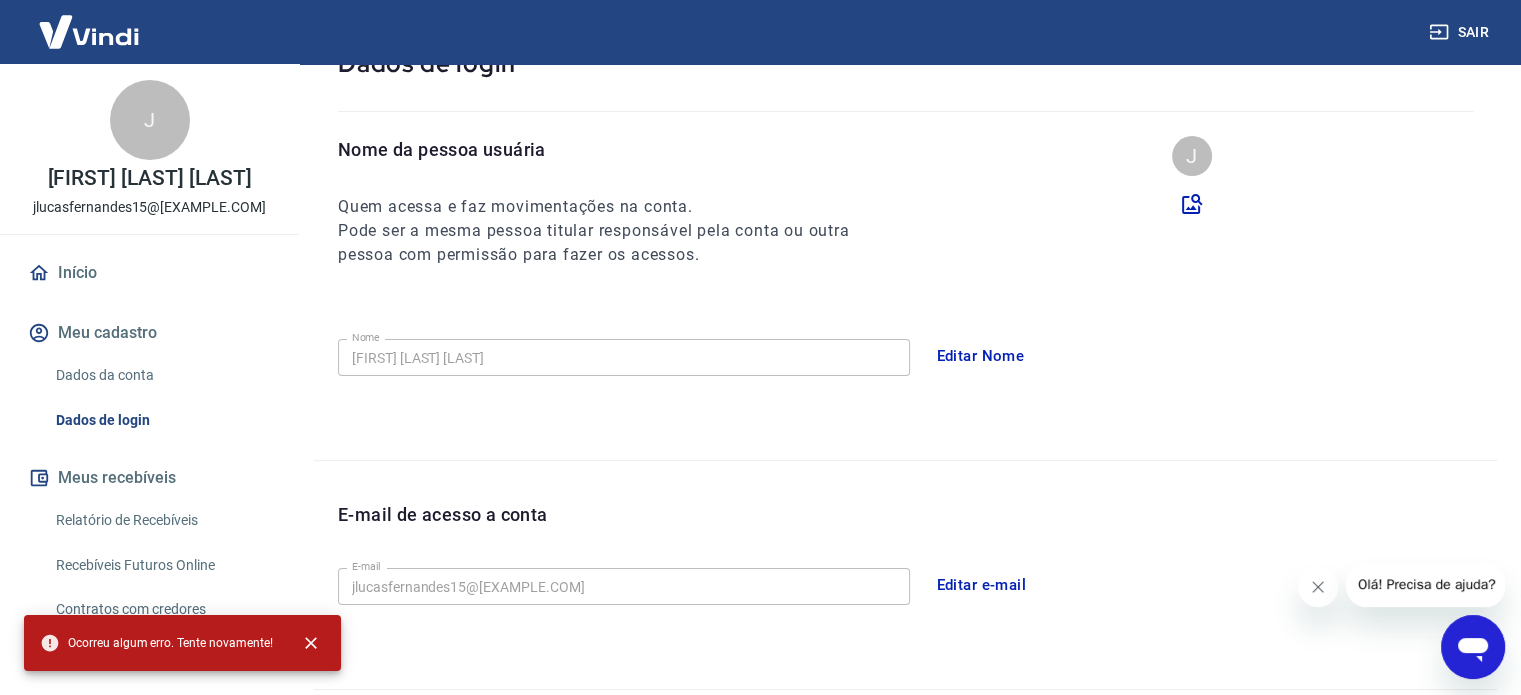 scroll, scrollTop: 151, scrollLeft: 0, axis: vertical 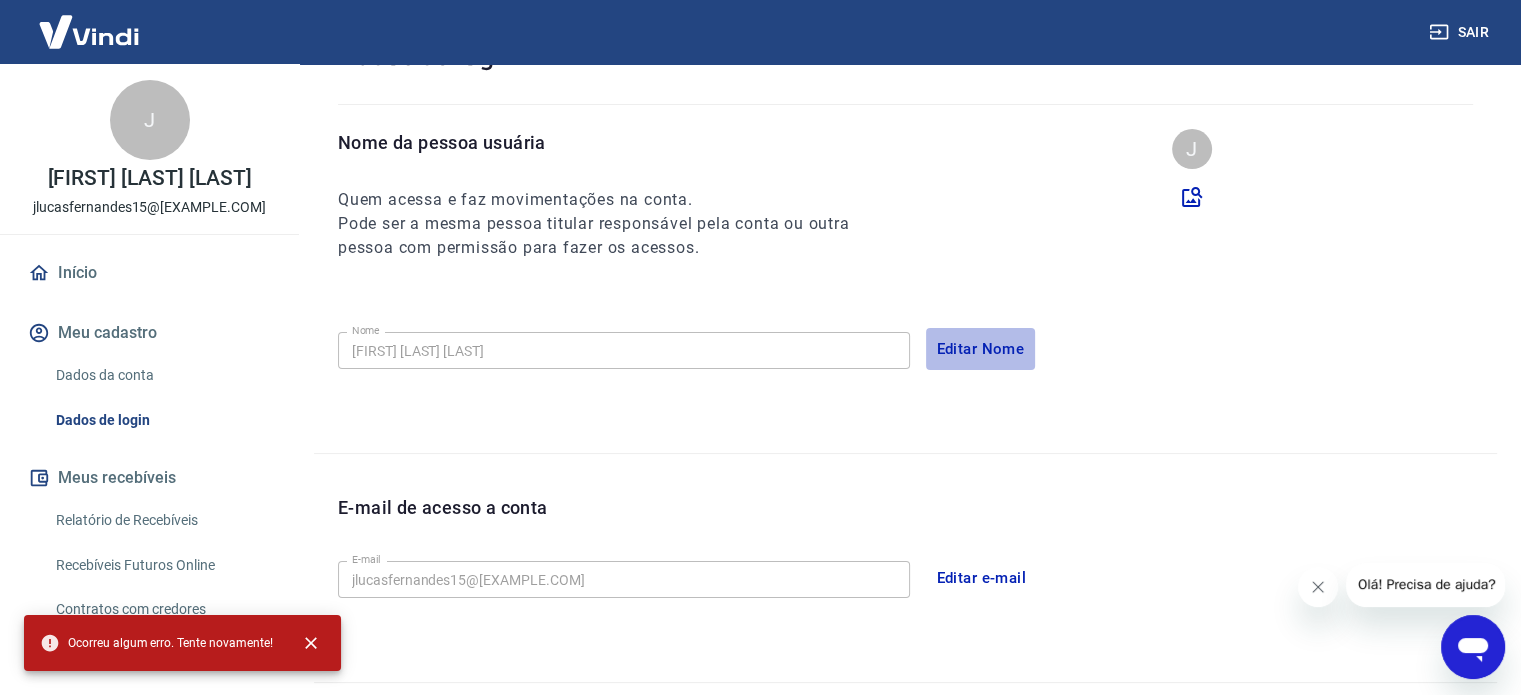 click on "Editar Nome" at bounding box center [981, 349] 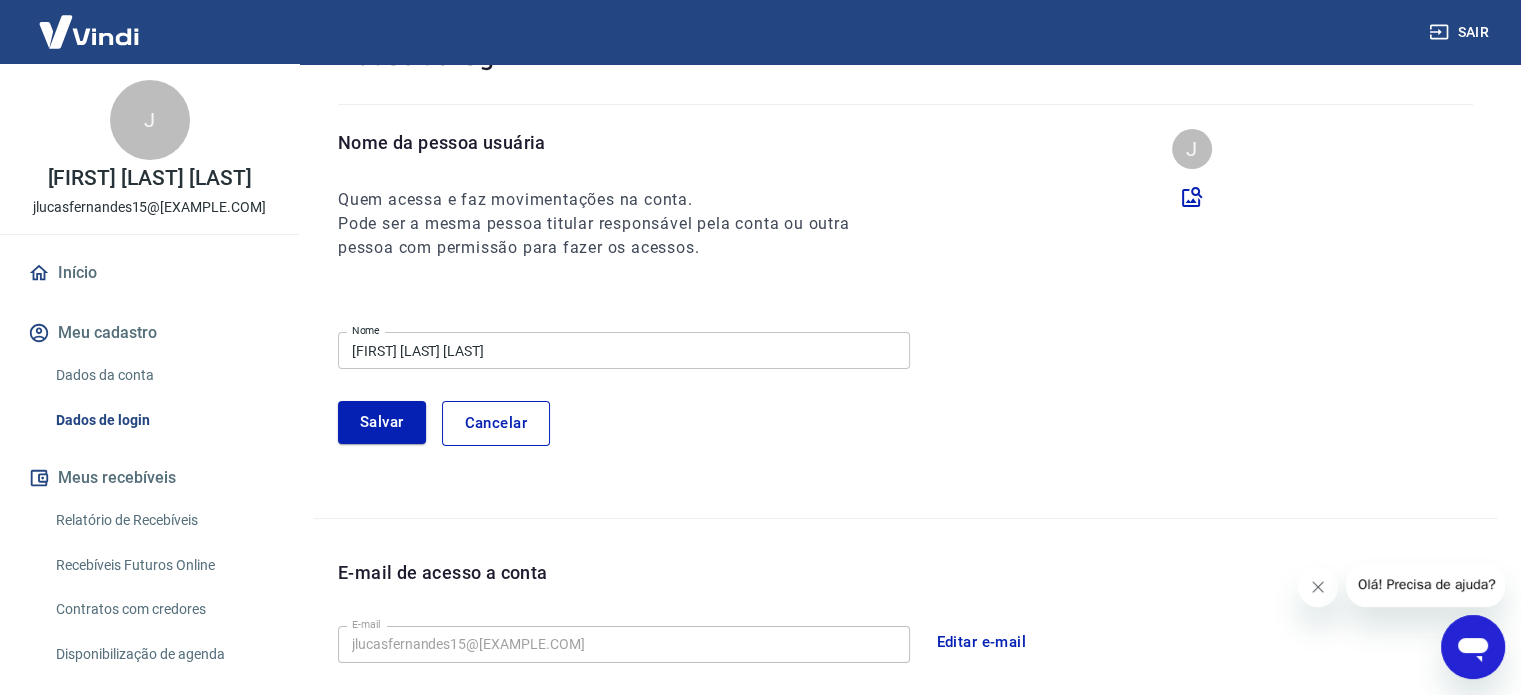 click on "[FIRST] [LAST] [LAST]" at bounding box center (624, 350) 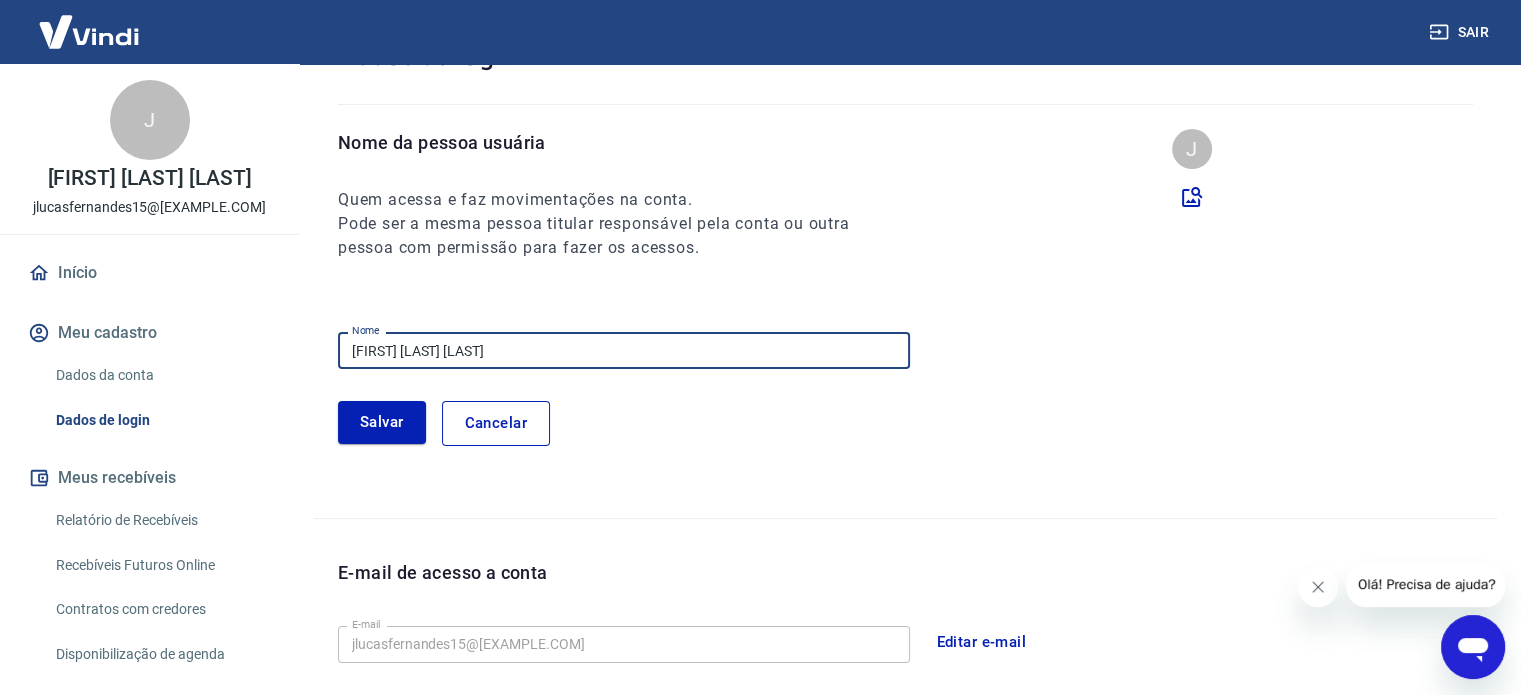 click on "[FIRST] [LAST] [LAST]" at bounding box center (624, 350) 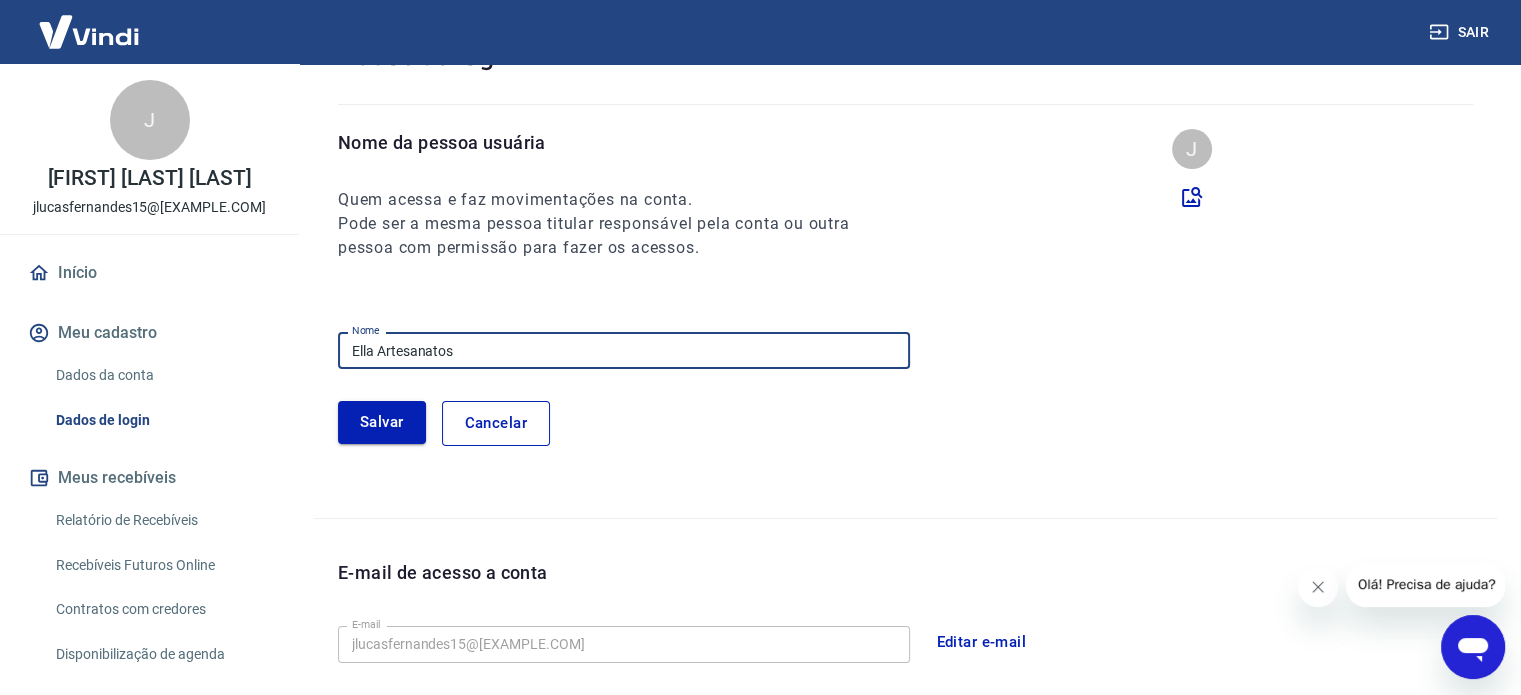 type on "Ella Artesanatos" 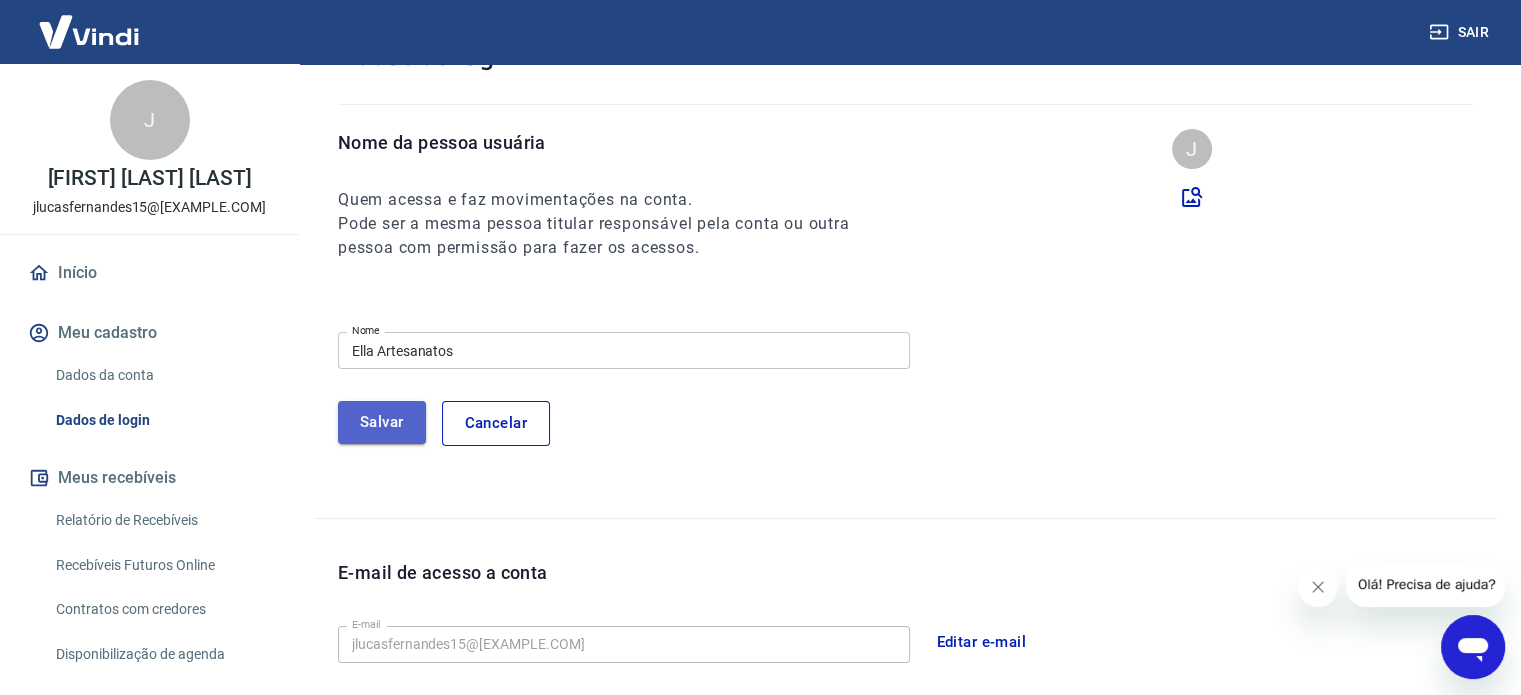 click on "Salvar" at bounding box center (382, 422) 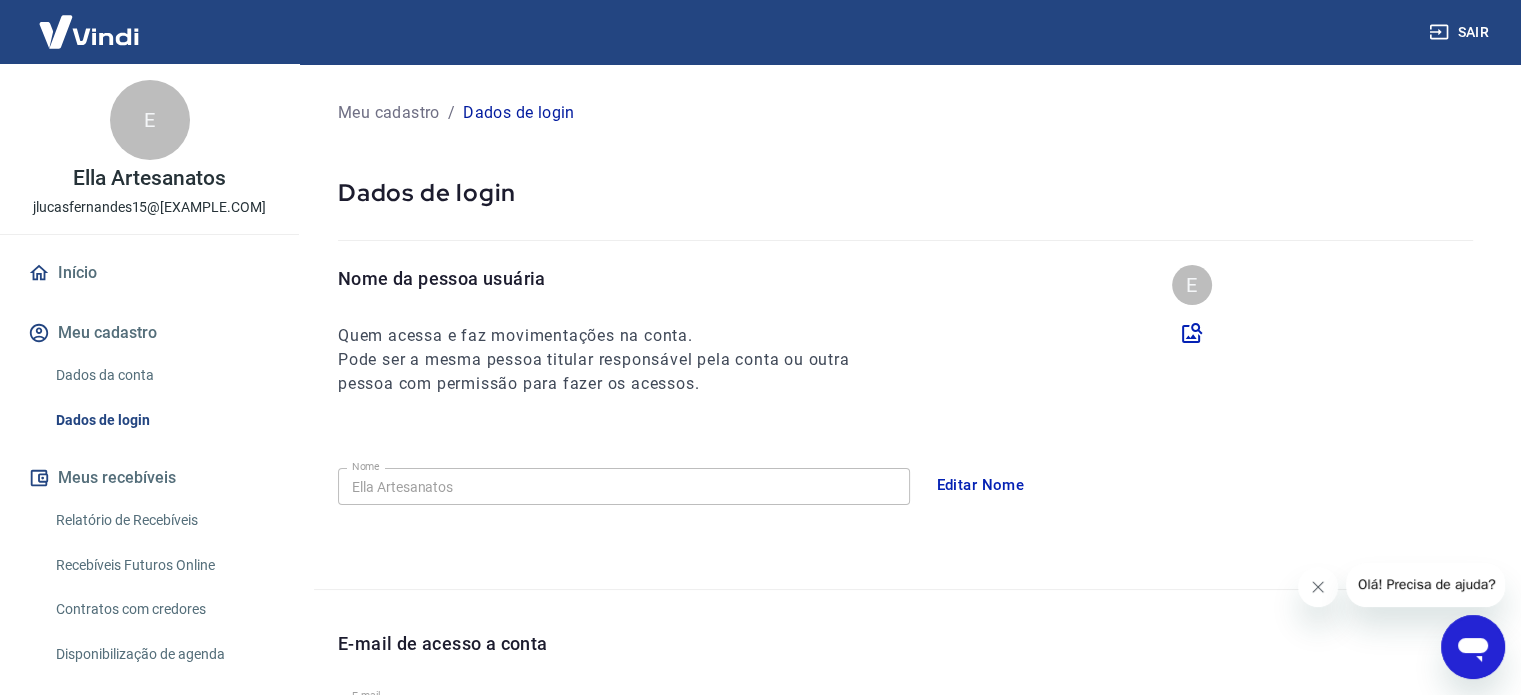 scroll, scrollTop: 0, scrollLeft: 0, axis: both 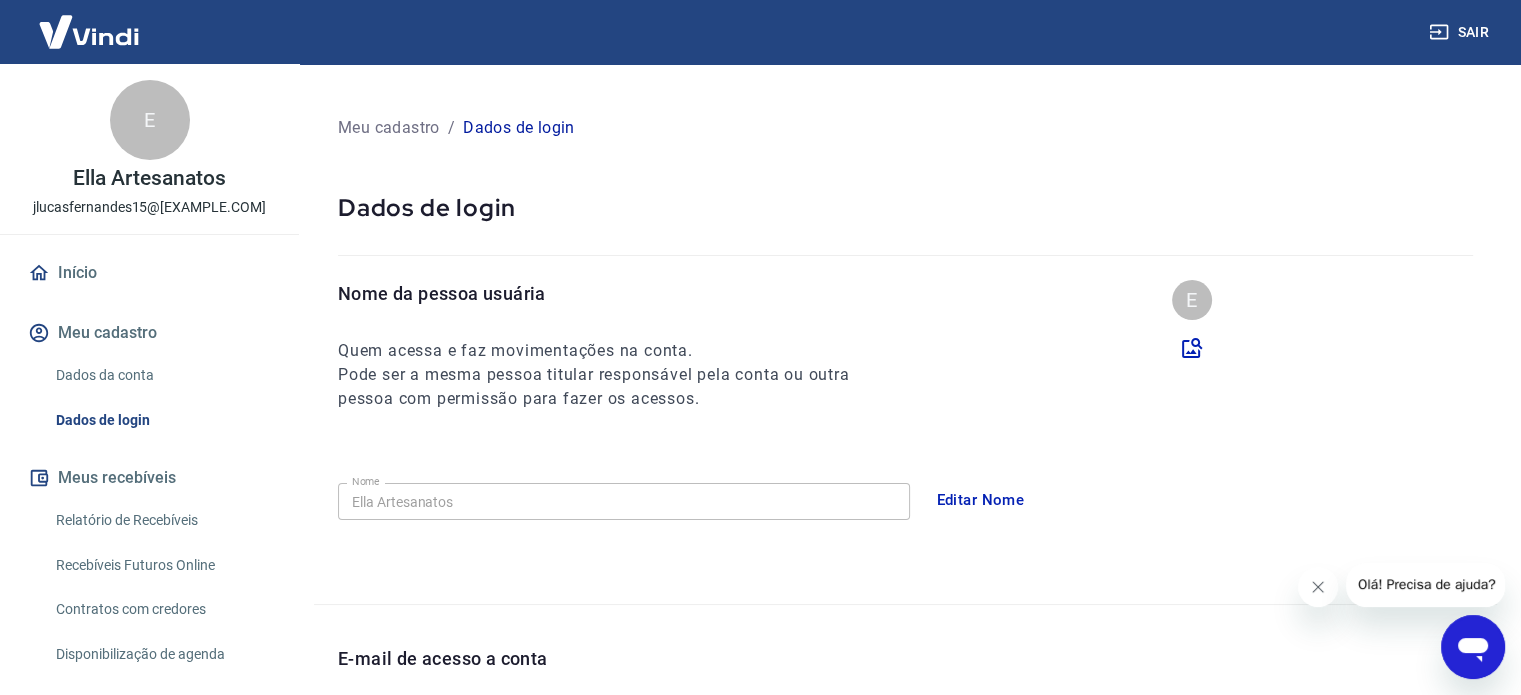 click on "Nome da pessoa usuária Quem acessa e faz movimentações na conta. Pode ser a mesma pessoa titular responsável pela conta ou outra pessoa com permissão para fazer os acessos. E" at bounding box center [917, 345] 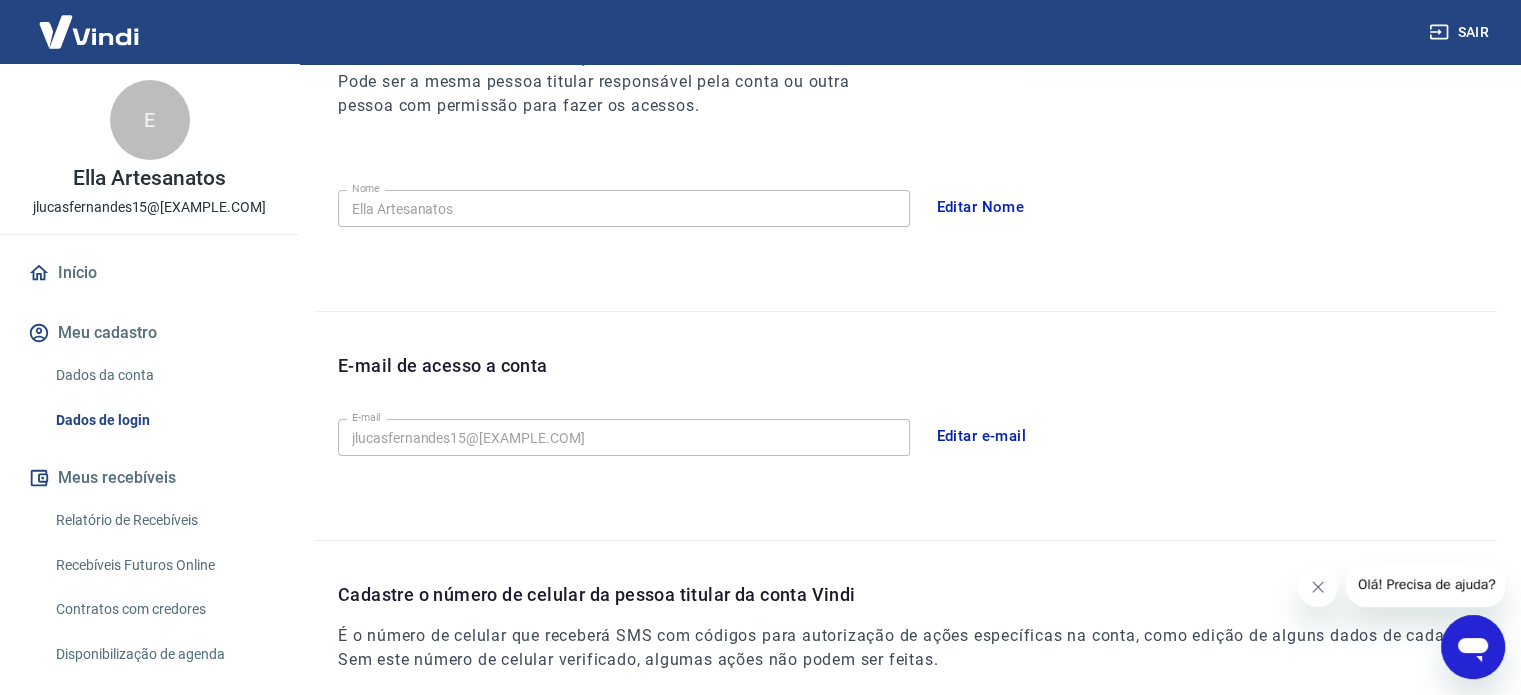 scroll, scrollTop: 0, scrollLeft: 0, axis: both 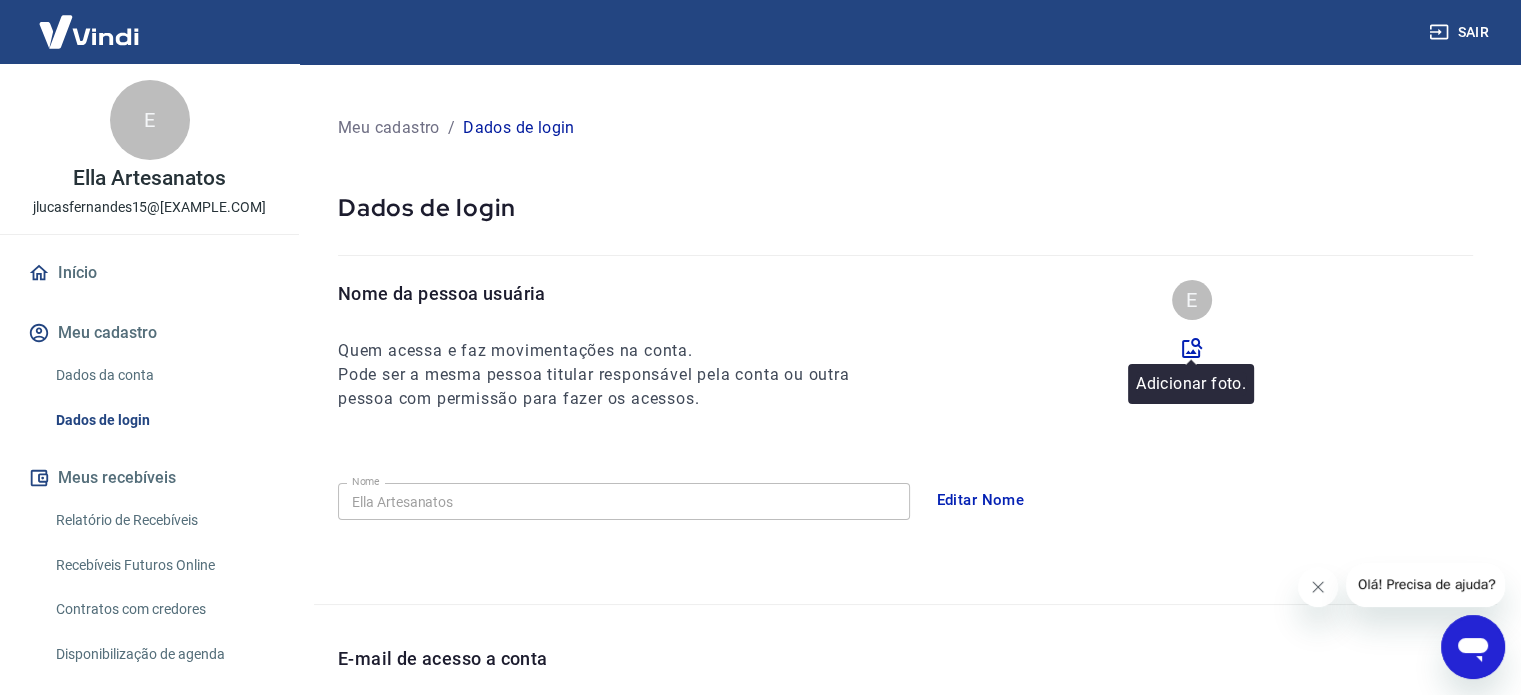 click 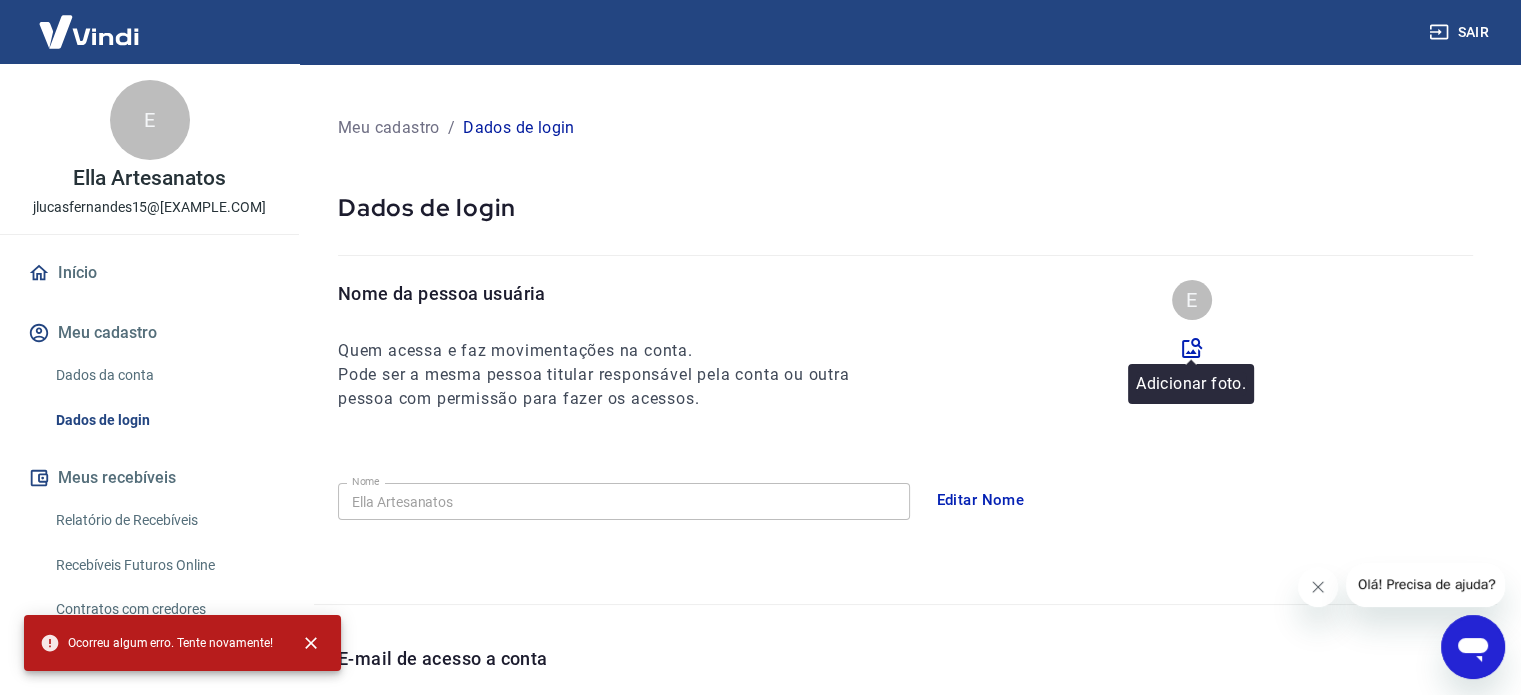 click at bounding box center [1192, 348] 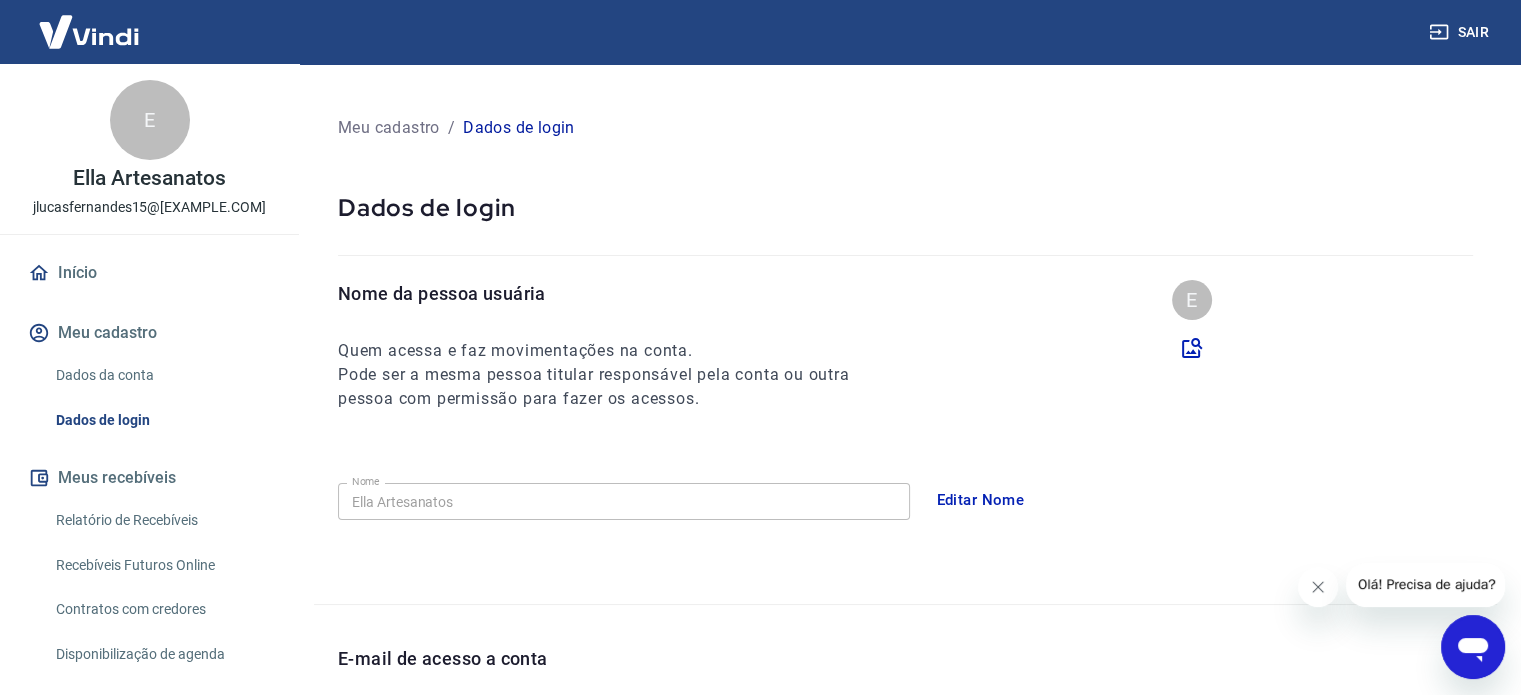 click on "Sair E Ella Artesanatos jlucasfernandes15@[EXAMPLE.COM] Início Meu cadastro Dados da conta Dados de login Meus recebíveis Relatório de Recebíveis Recebíveis Futuros Online Contratos com credores Disponibilização de agenda Segurança Fale conosco Meu cadastro / Dados de login Dados de login Nome da pessoa usuária Quem acessa e faz movimentações na conta. Pode ser a mesma pessoa titular responsável pela conta ou outra pessoa com permissão para fazer os acessos. E Nome Ella Artesanatos Nome Editar Nome E-mail de acesso a conta E-mail jlucasfernandes15@[EXAMPLE.COM] E-mail Editar e-mail Cadastre o número de celular da pessoa titular da conta Vindi É o número de celular que receberá SMS com códigos para autorização de ações específicas na conta, como edição de alguns dados de cadastro. Sem este número de celular verificado, algumas ações não podem ser feitas. Celular (19) [PHONE] Celular Para isso, clique no widget do chat no canto direito da tela e clique em Alterar Celular Verificado. 2025" at bounding box center [760, 347] 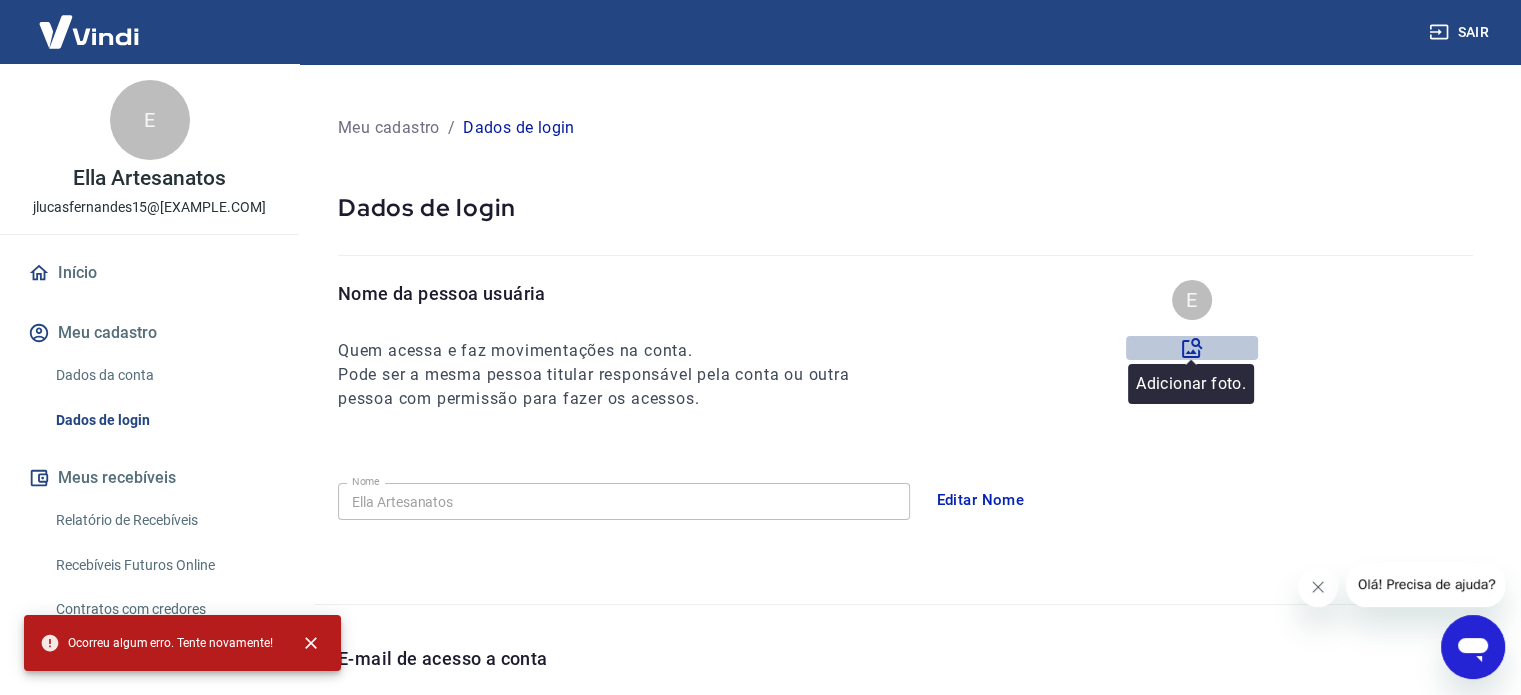 click 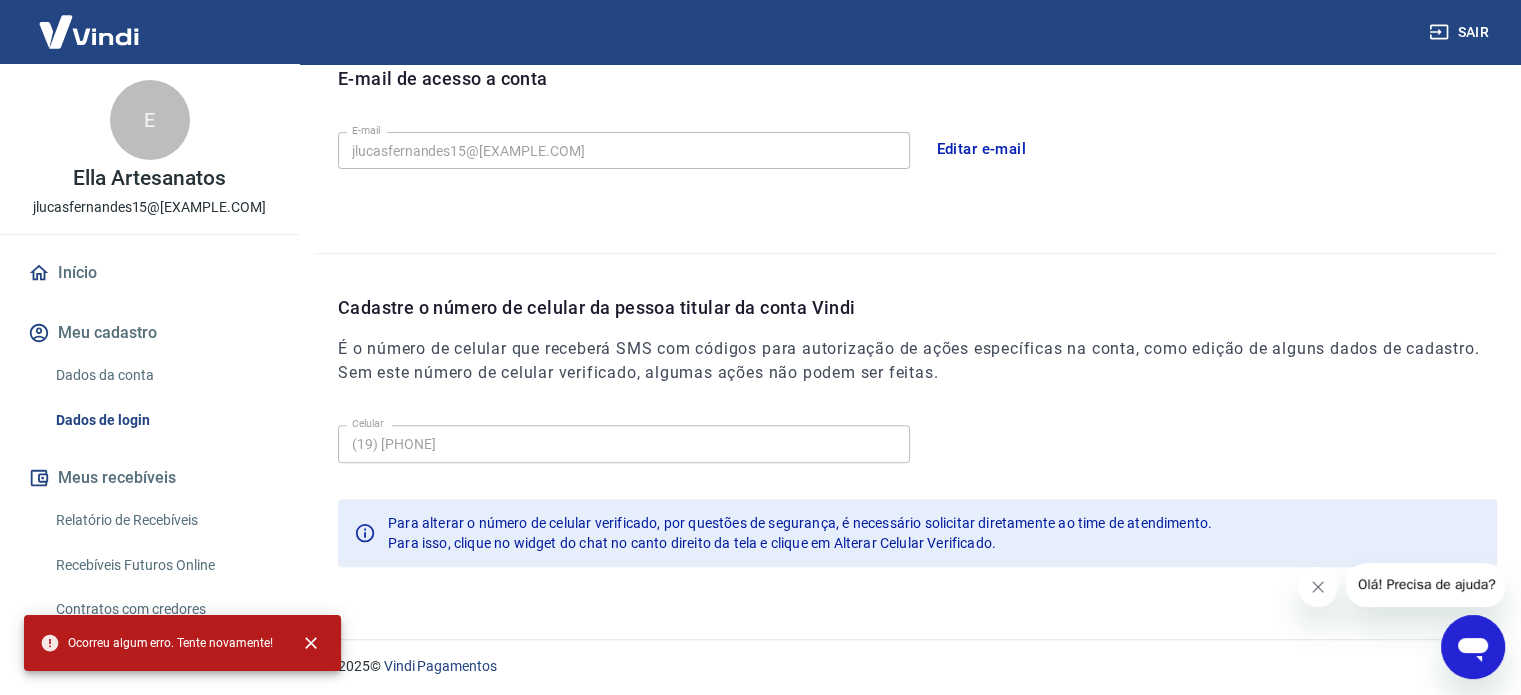 scroll, scrollTop: 584, scrollLeft: 0, axis: vertical 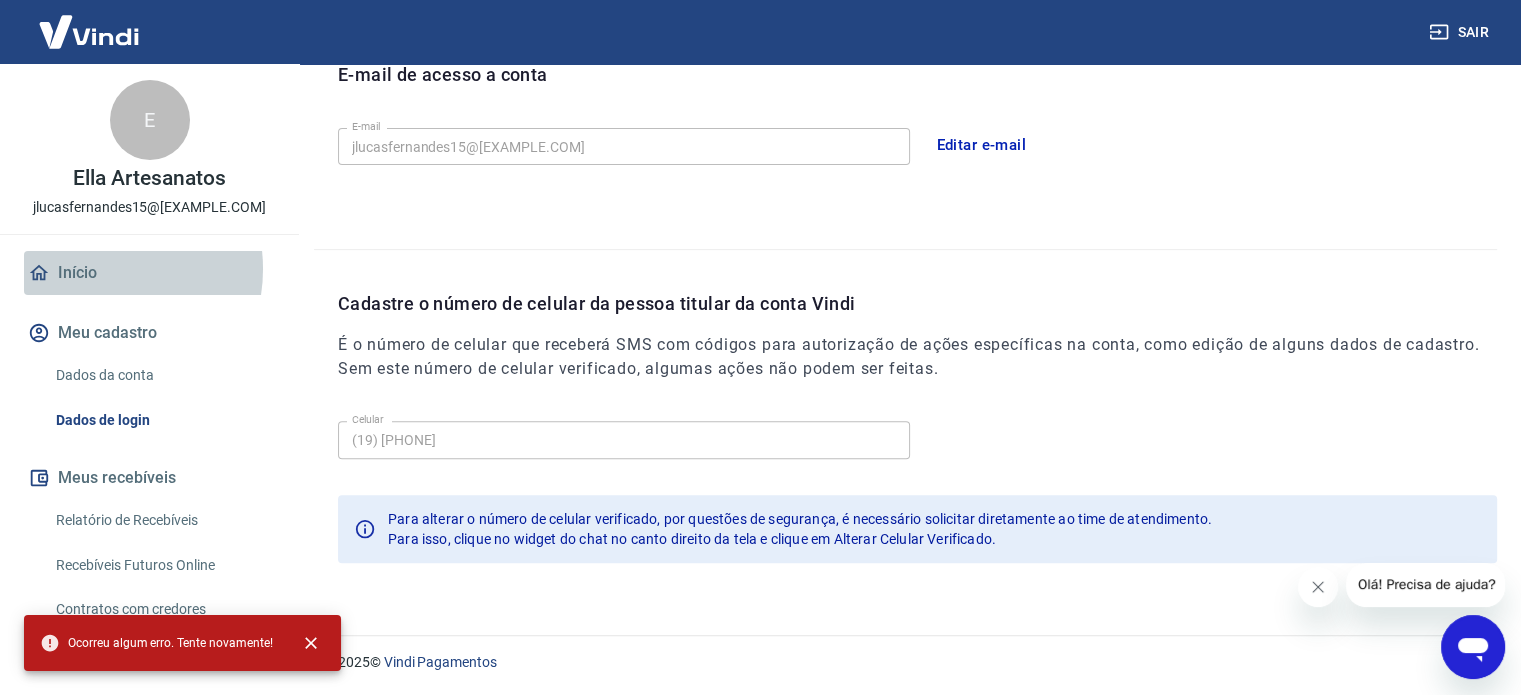 click on "Início" at bounding box center [149, 273] 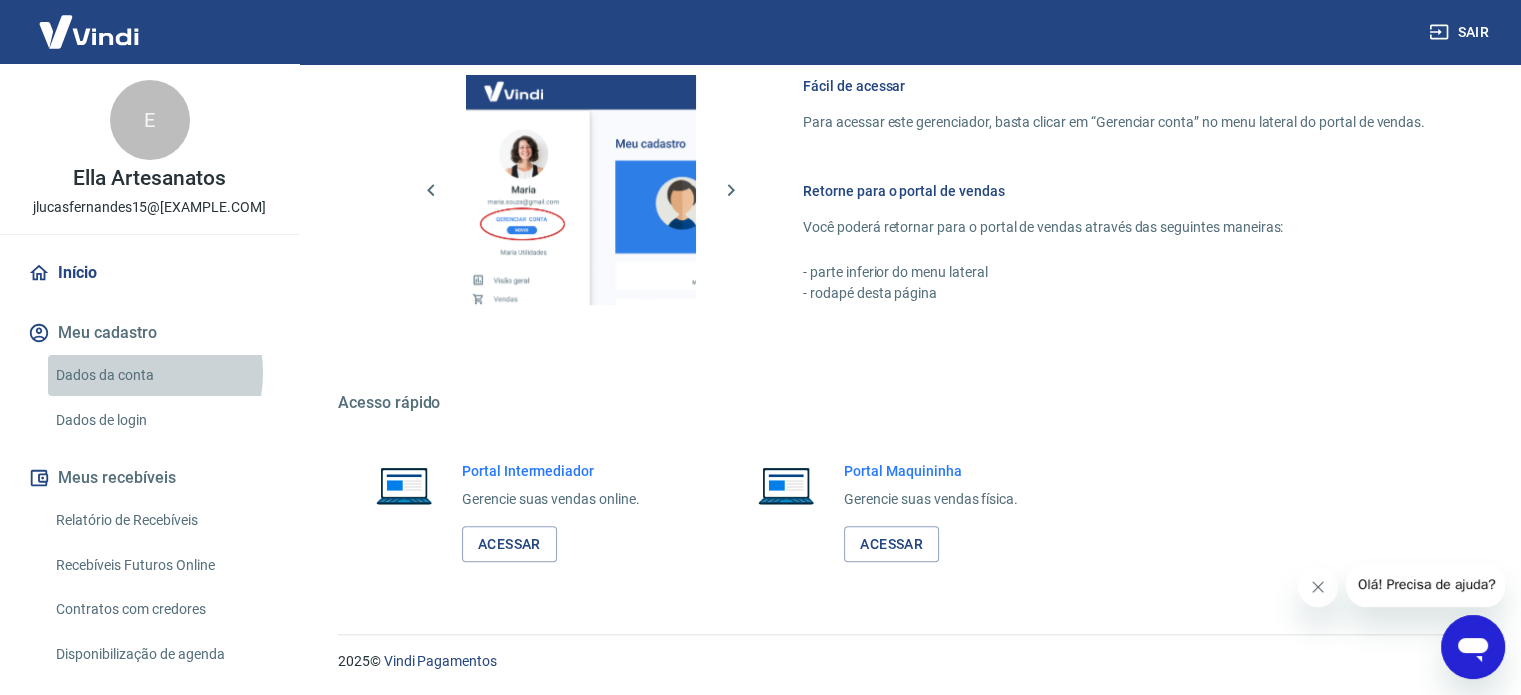 click on "Dados da conta" at bounding box center (161, 375) 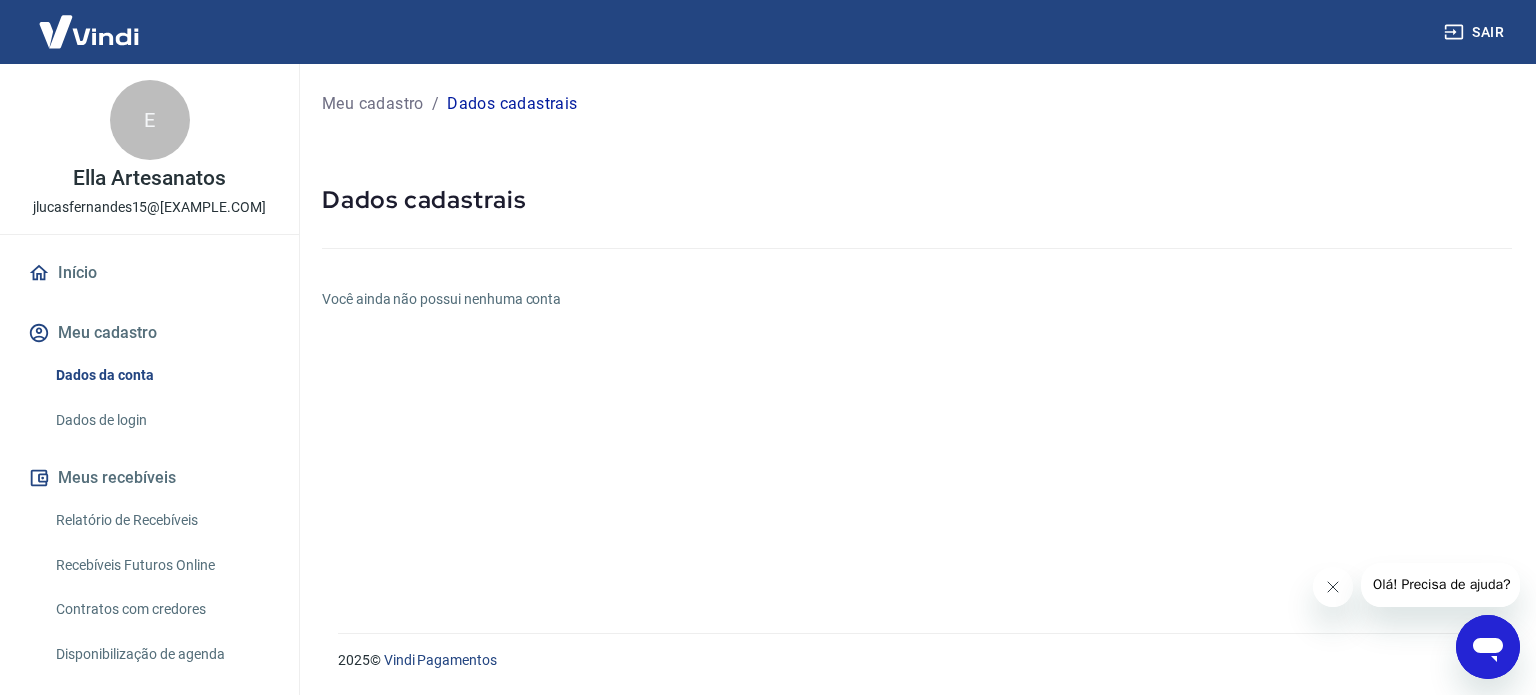 click on "Dados da conta" at bounding box center (161, 375) 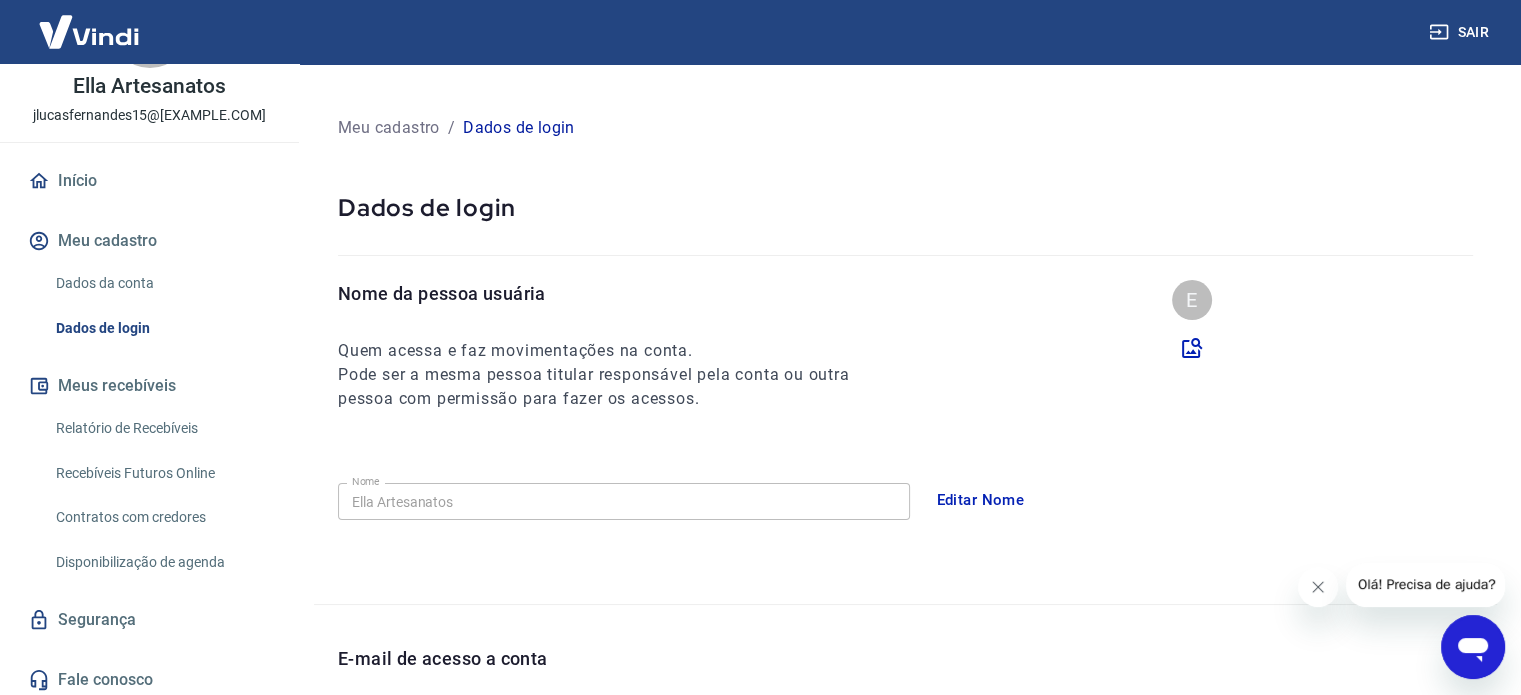scroll, scrollTop: 98, scrollLeft: 0, axis: vertical 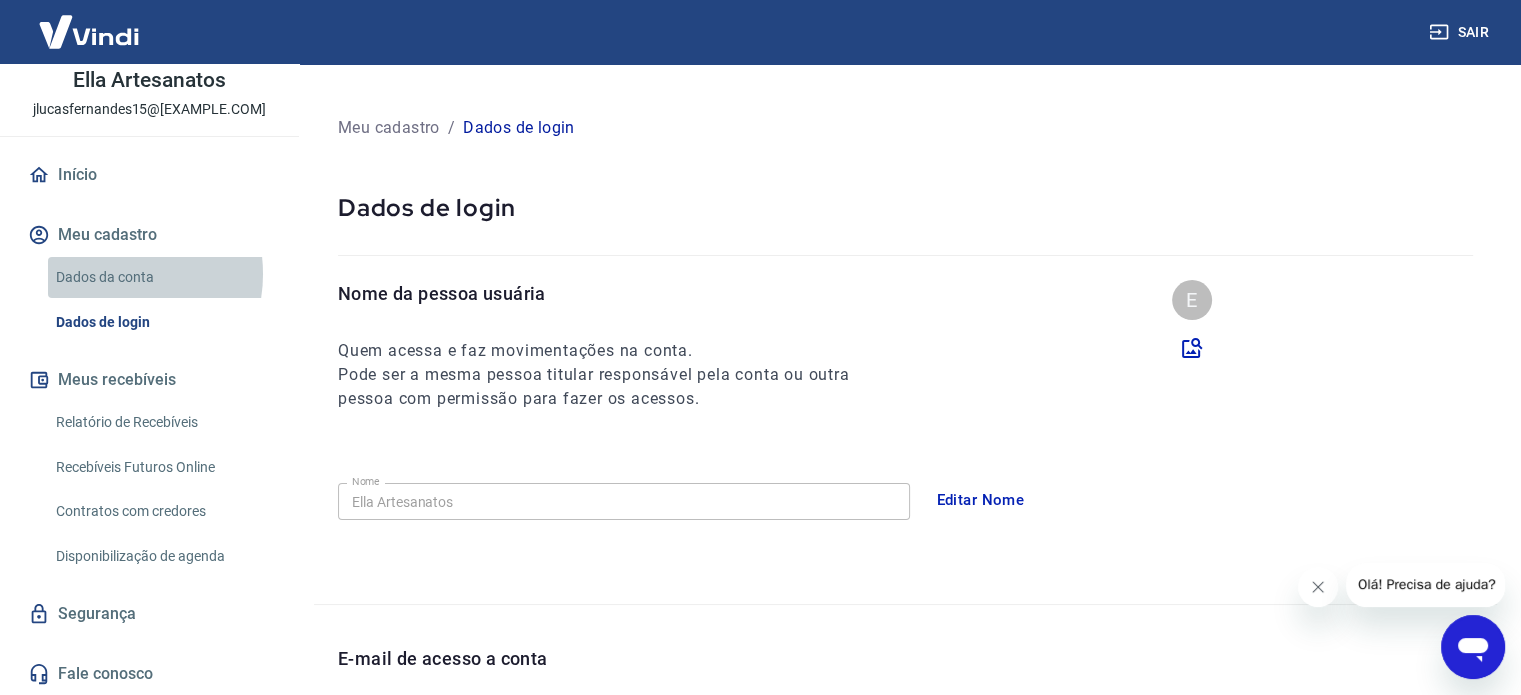 click on "Dados da conta" at bounding box center [161, 277] 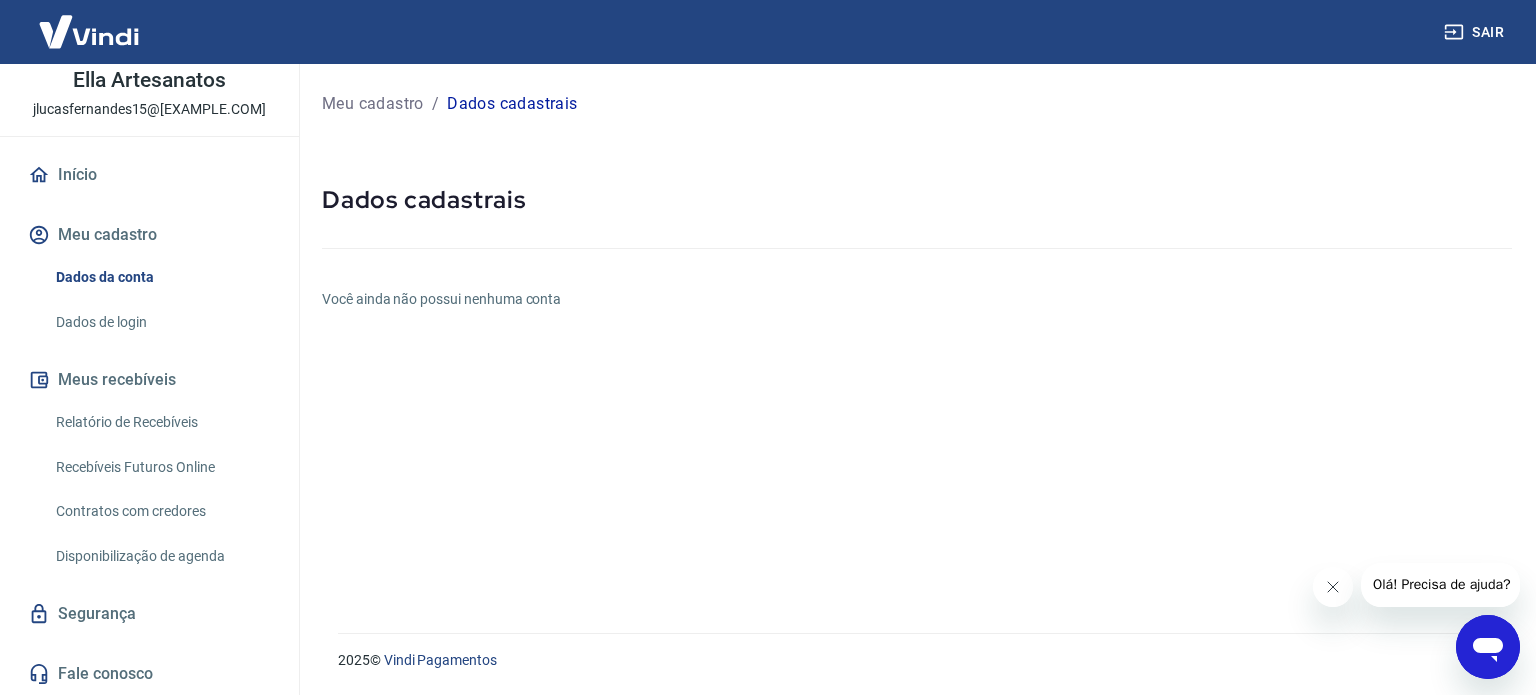 click on "Você ainda não possui nenhuma conta" at bounding box center [917, 299] 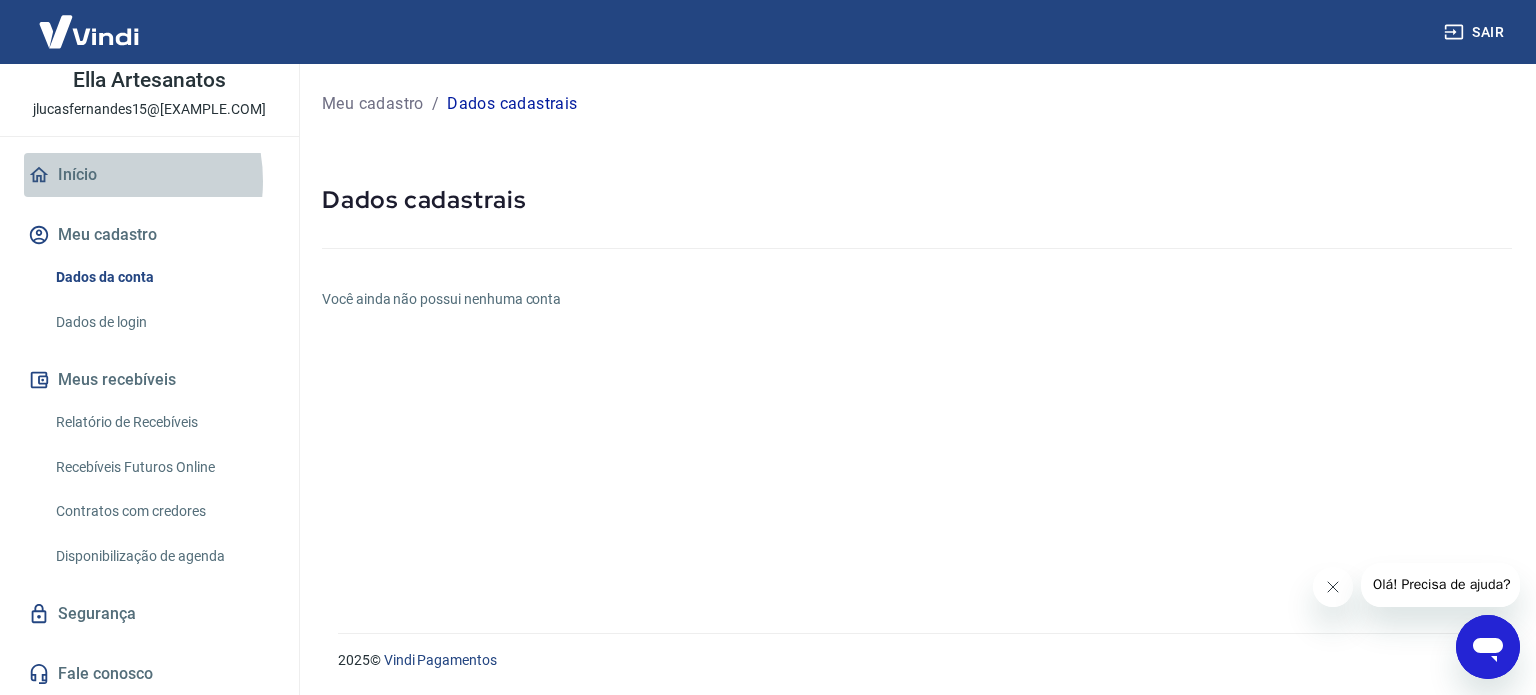 click on "Início" at bounding box center (149, 175) 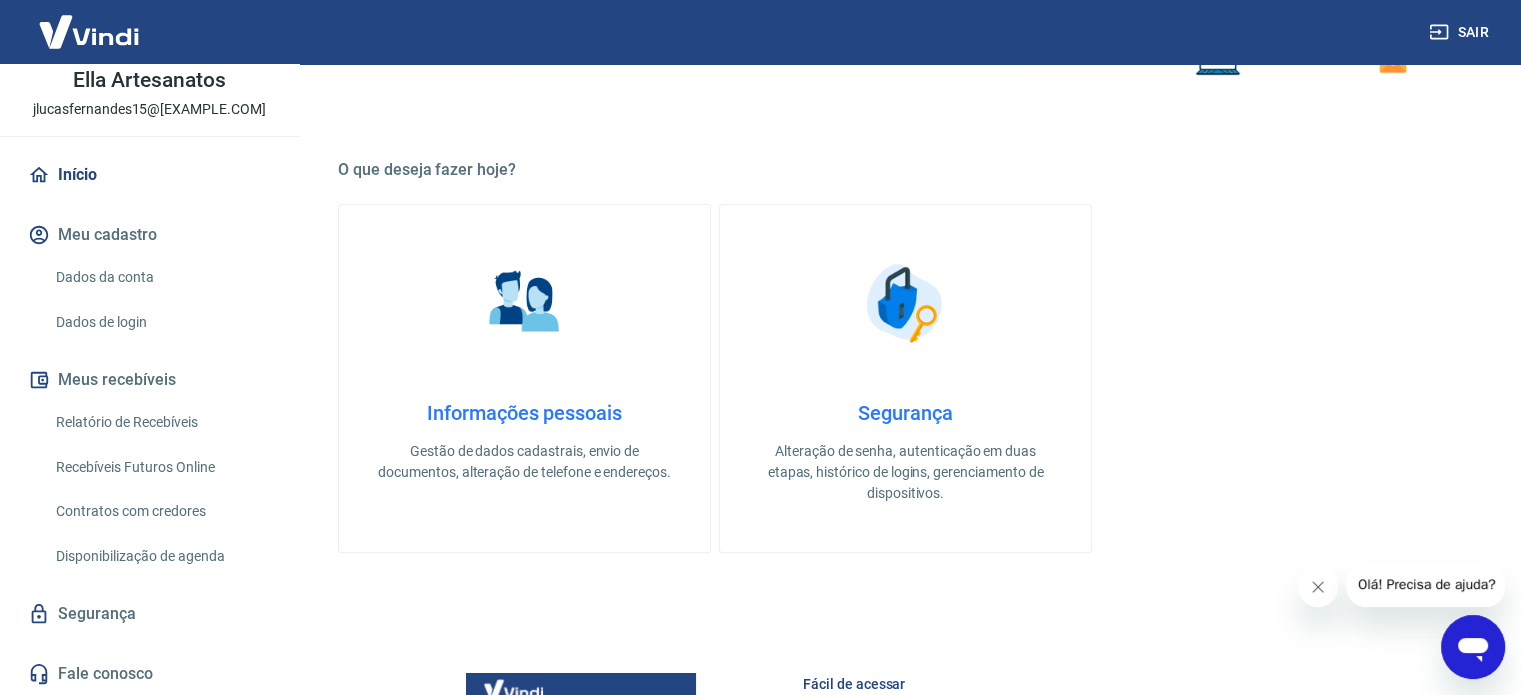 scroll, scrollTop: 500, scrollLeft: 0, axis: vertical 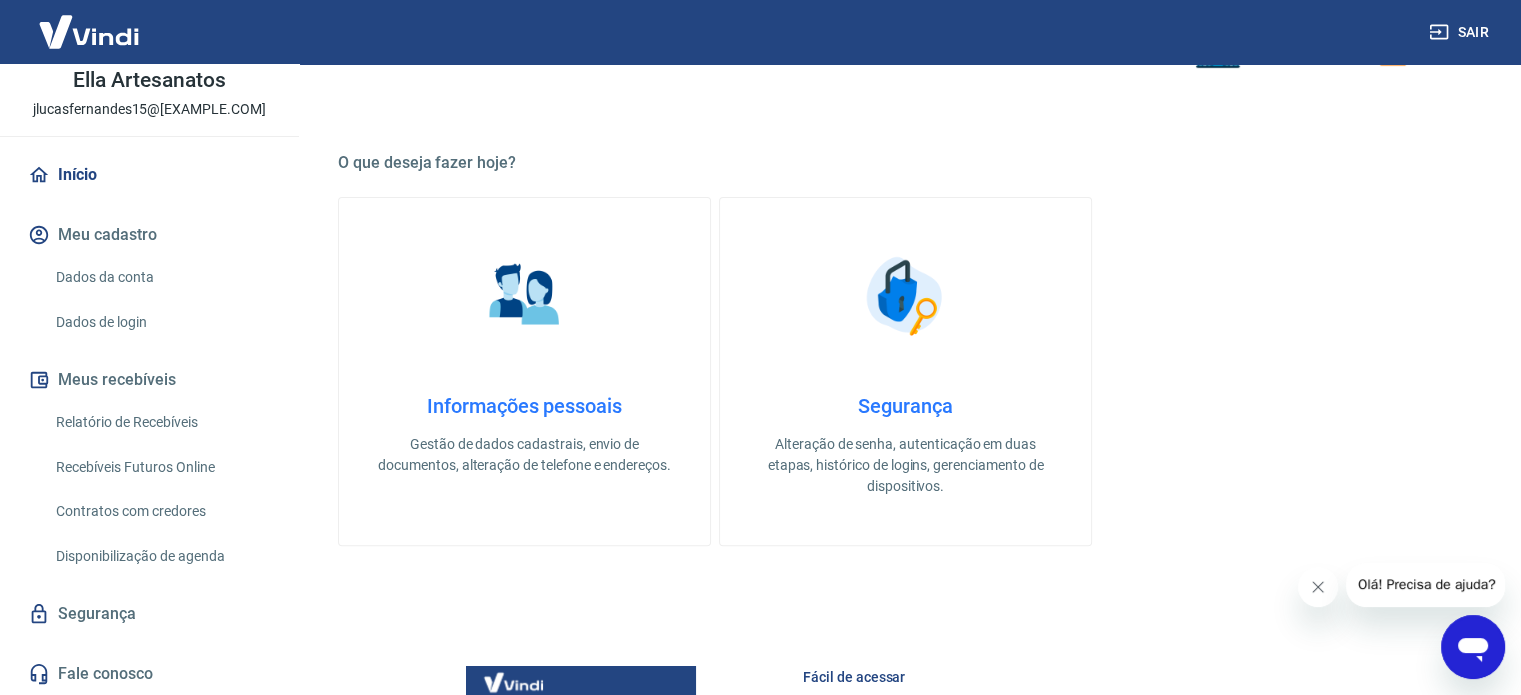 click at bounding box center [525, 296] 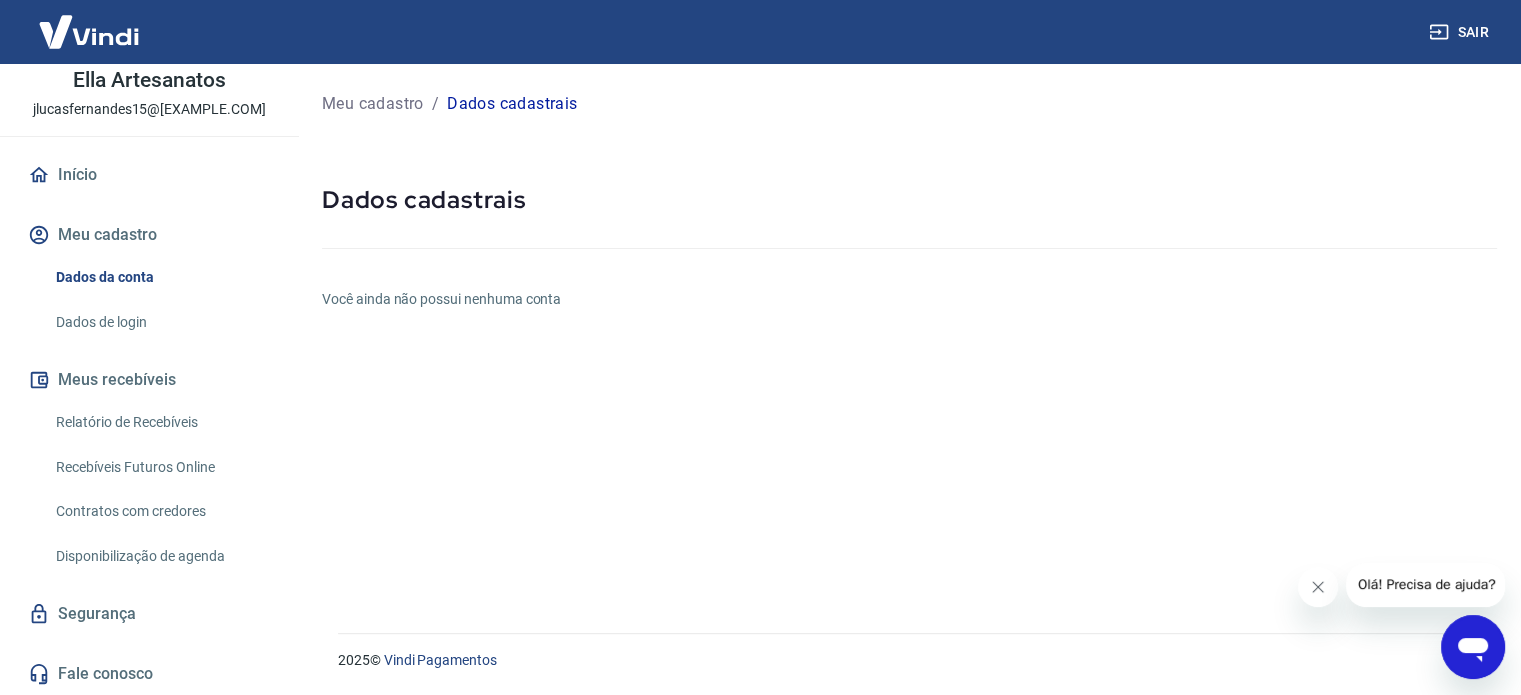 scroll, scrollTop: 0, scrollLeft: 0, axis: both 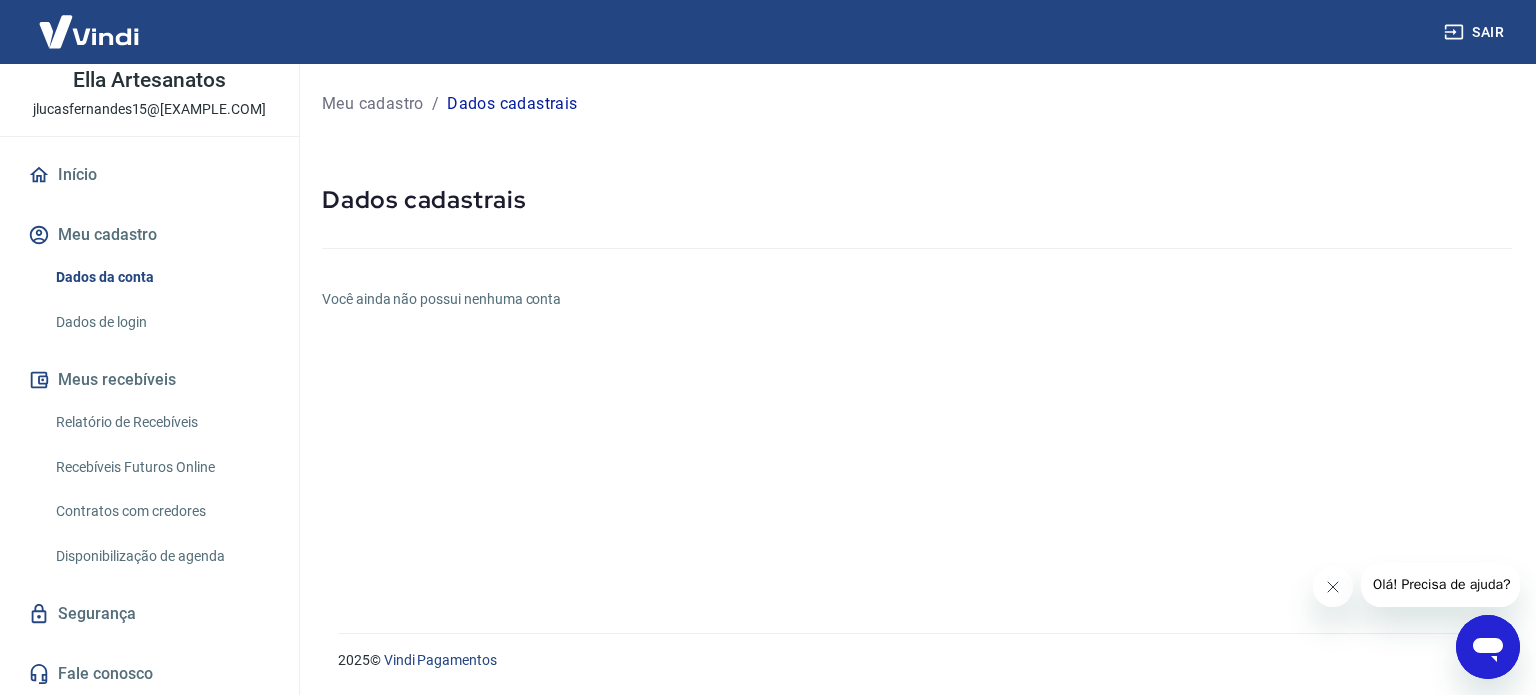 click 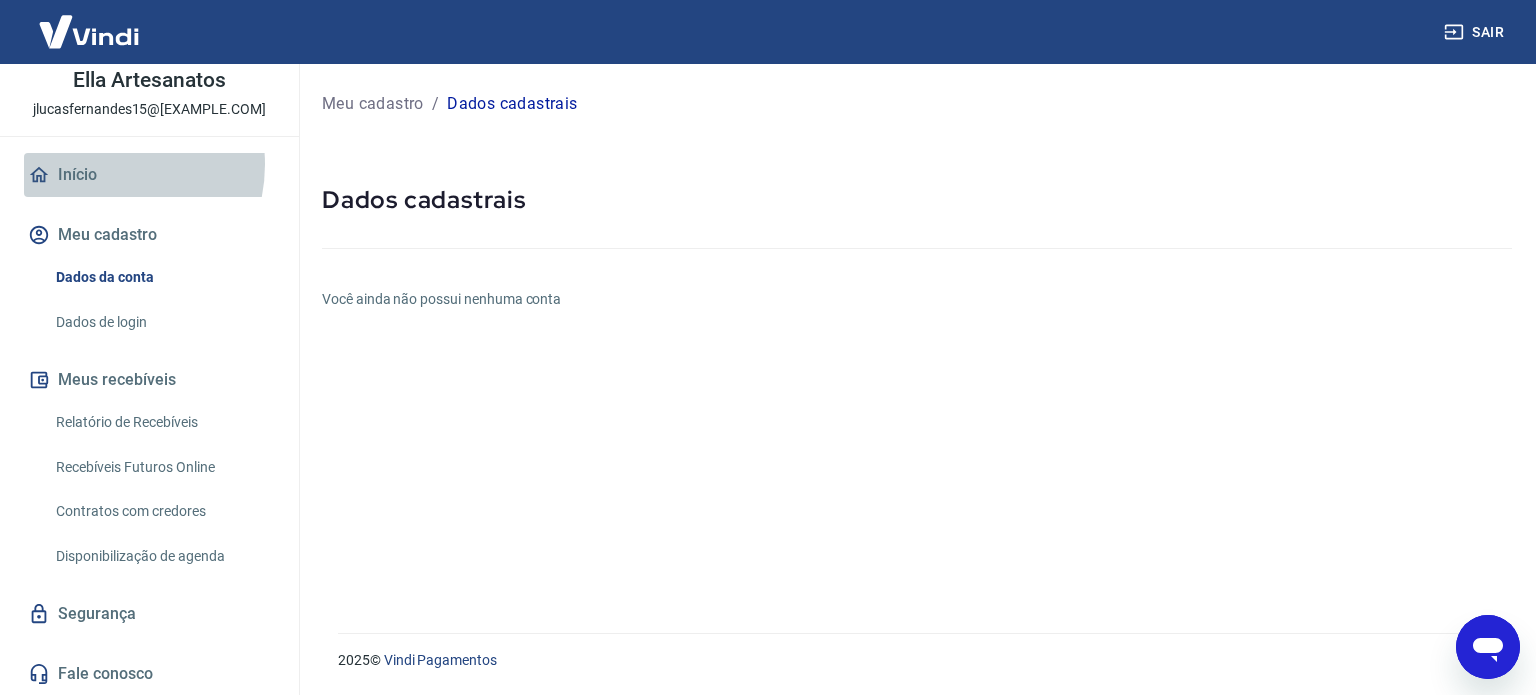 click on "Início" at bounding box center (149, 175) 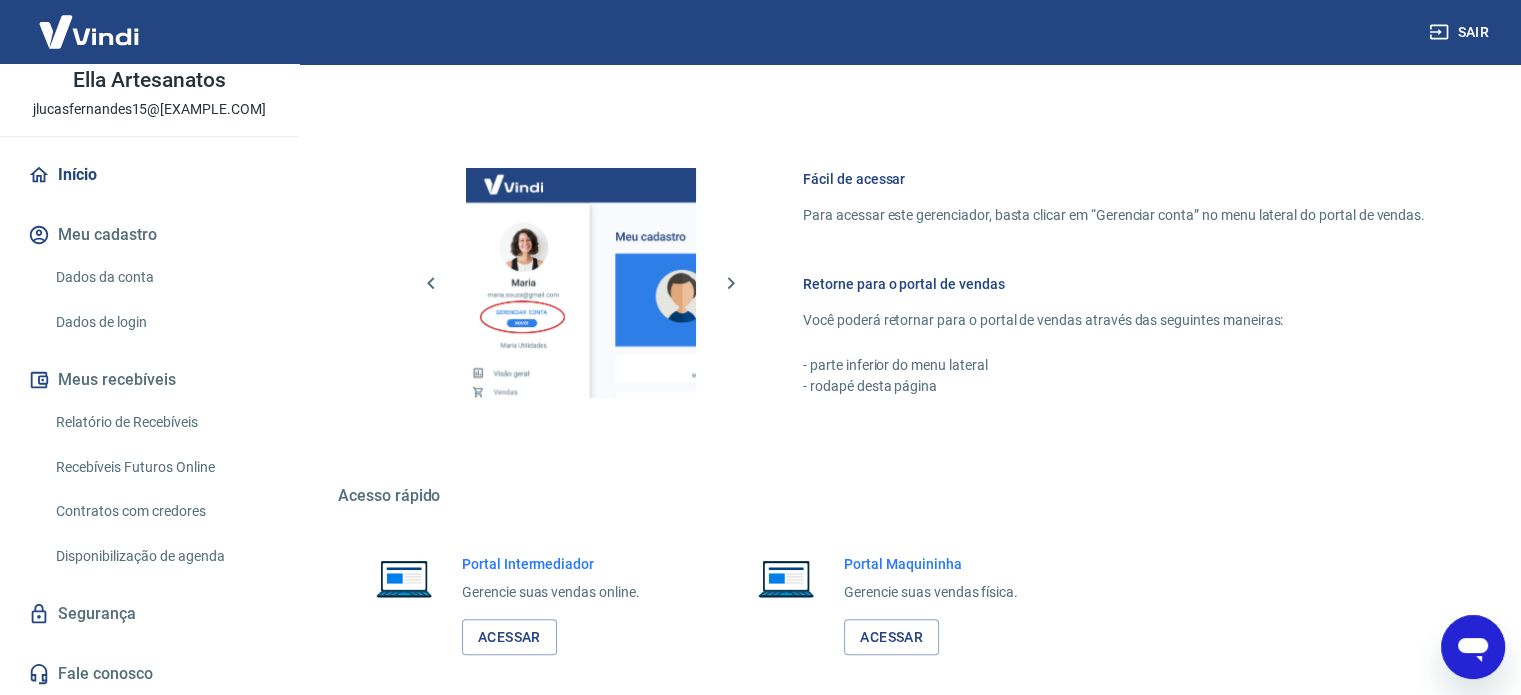 scroll, scrollTop: 991, scrollLeft: 0, axis: vertical 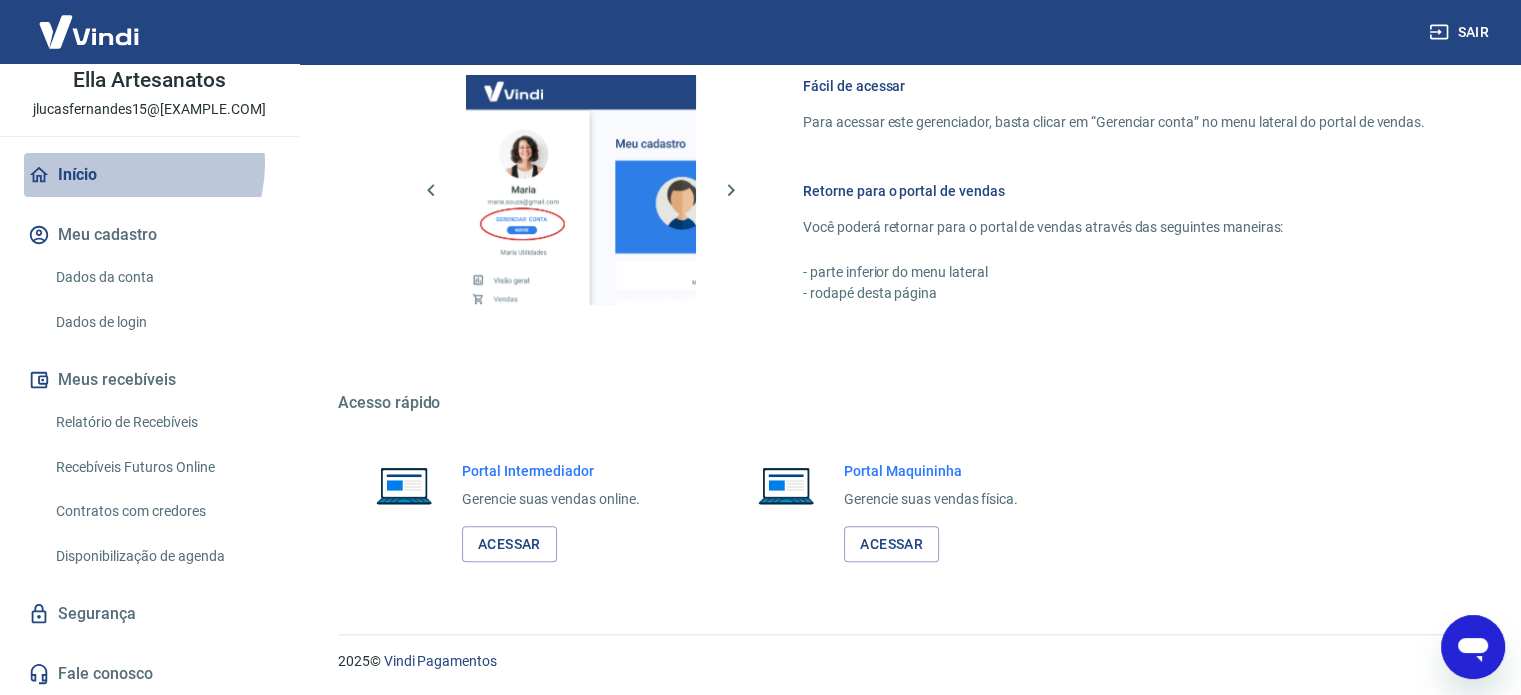 click on "Início" at bounding box center [149, 175] 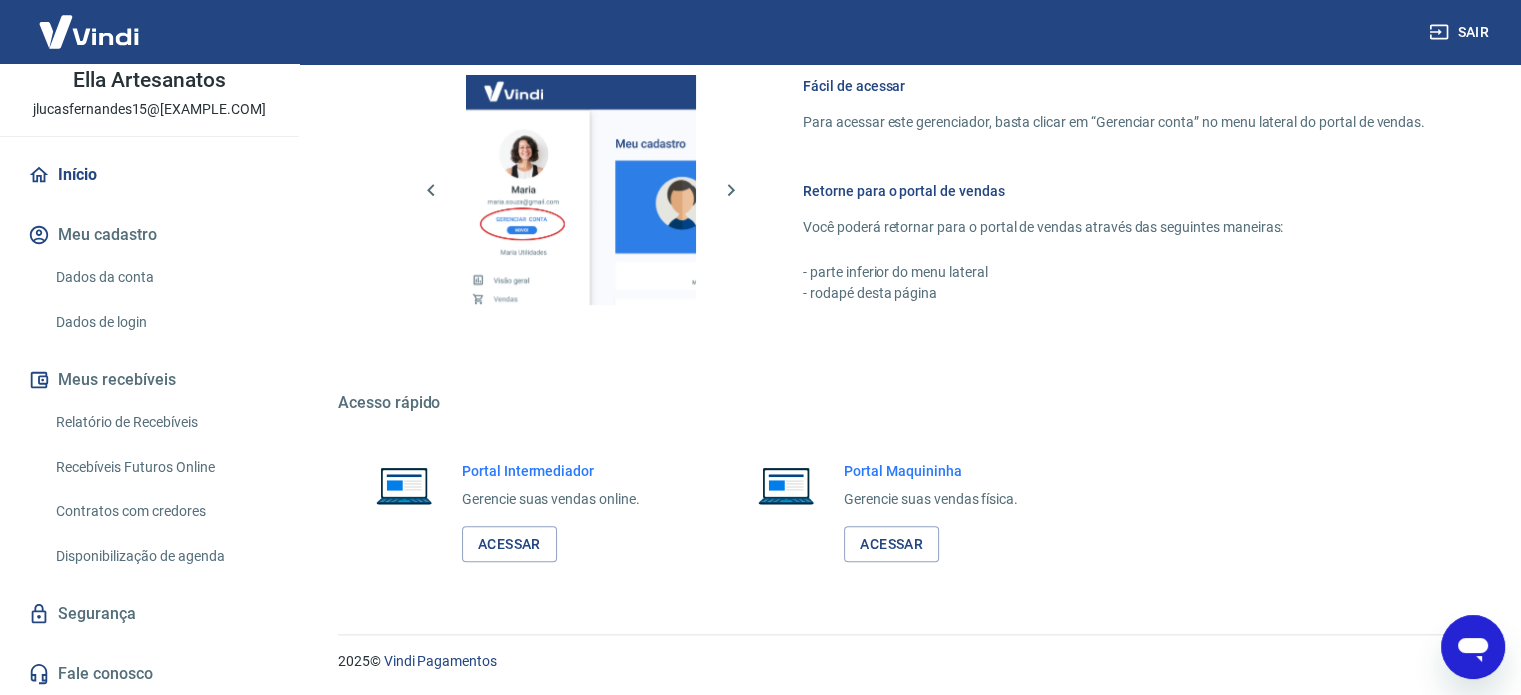 click on "Dados da conta" at bounding box center [161, 277] 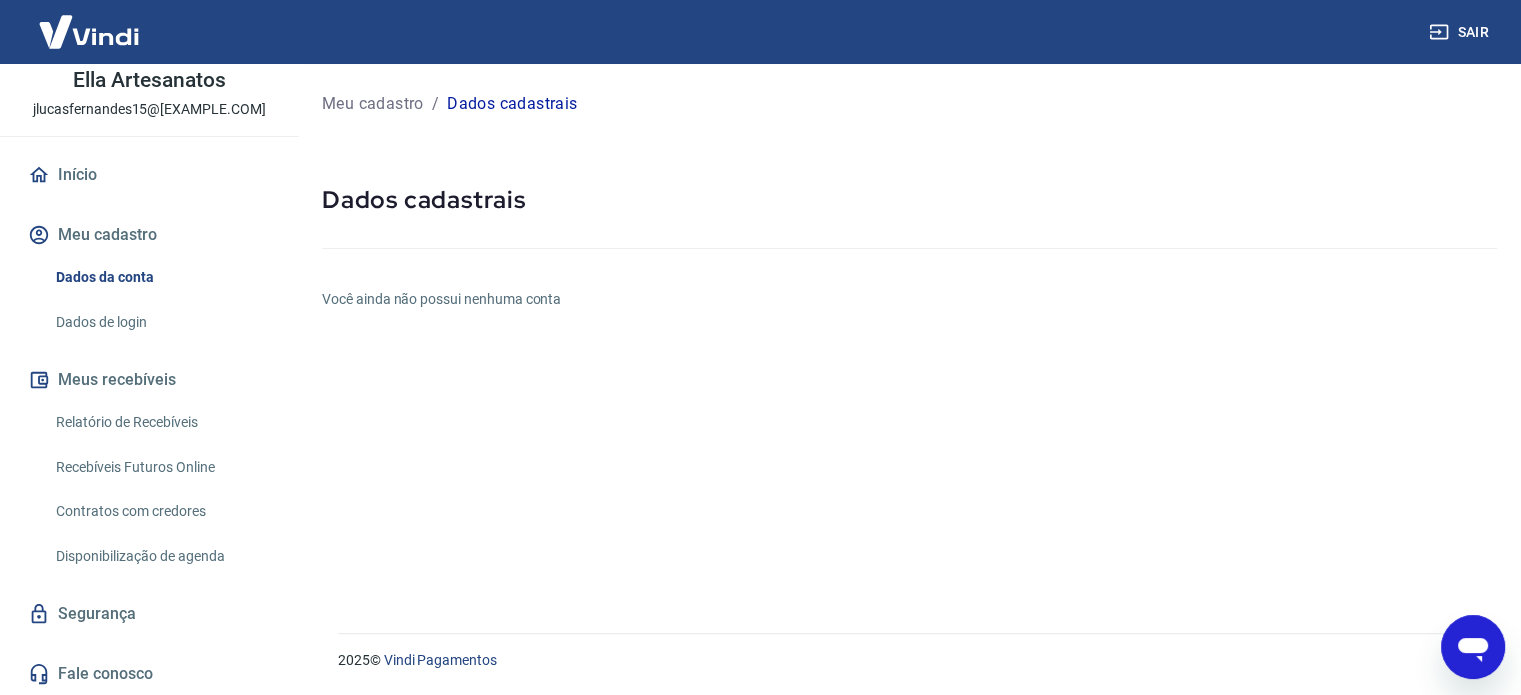 scroll, scrollTop: 0, scrollLeft: 0, axis: both 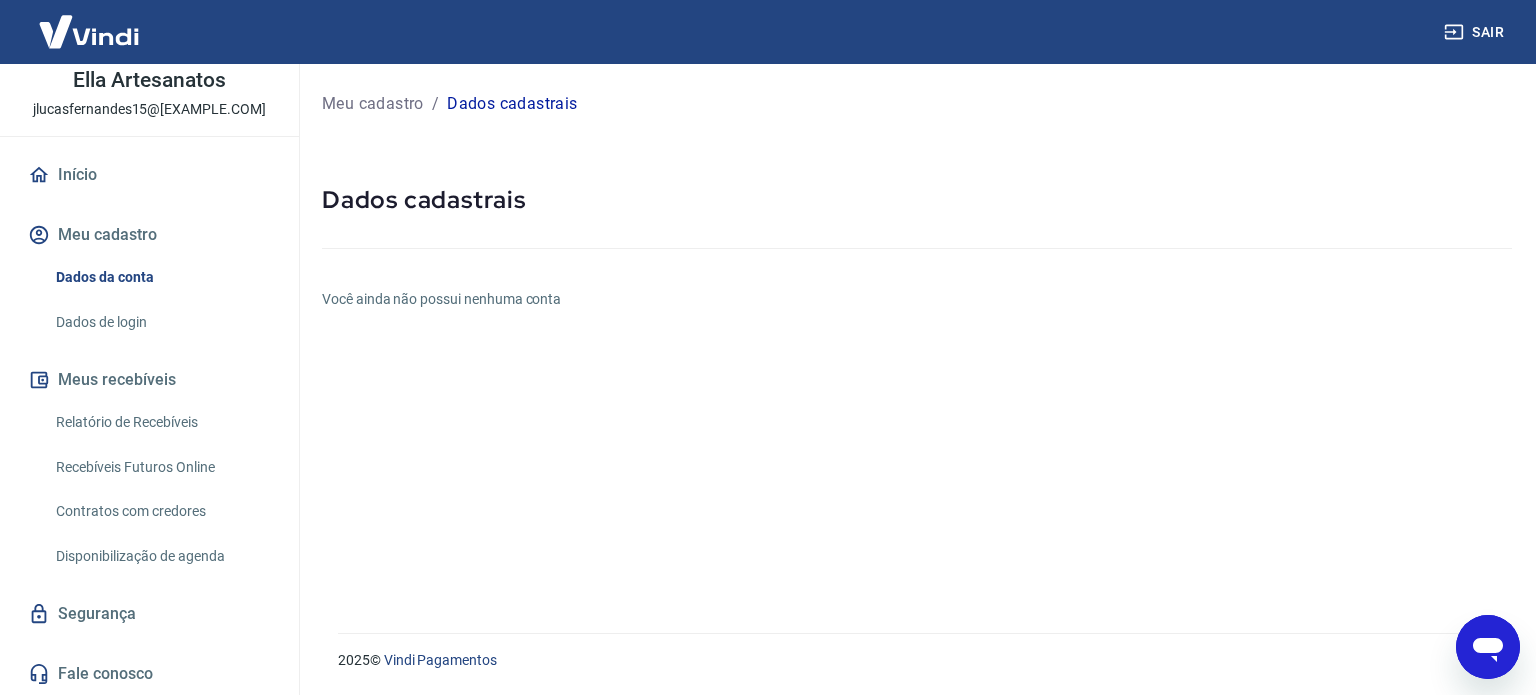 click on "Dados de login" at bounding box center [161, 322] 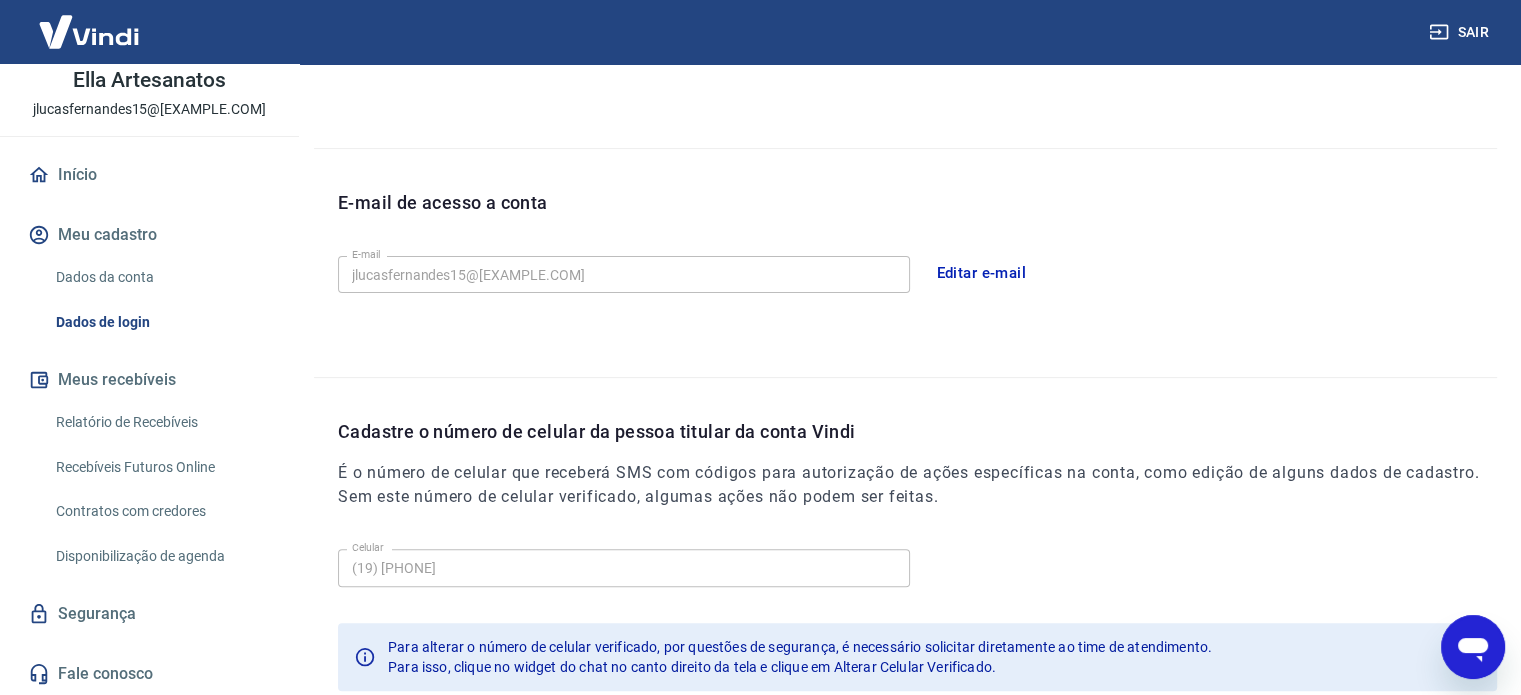 scroll, scrollTop: 584, scrollLeft: 0, axis: vertical 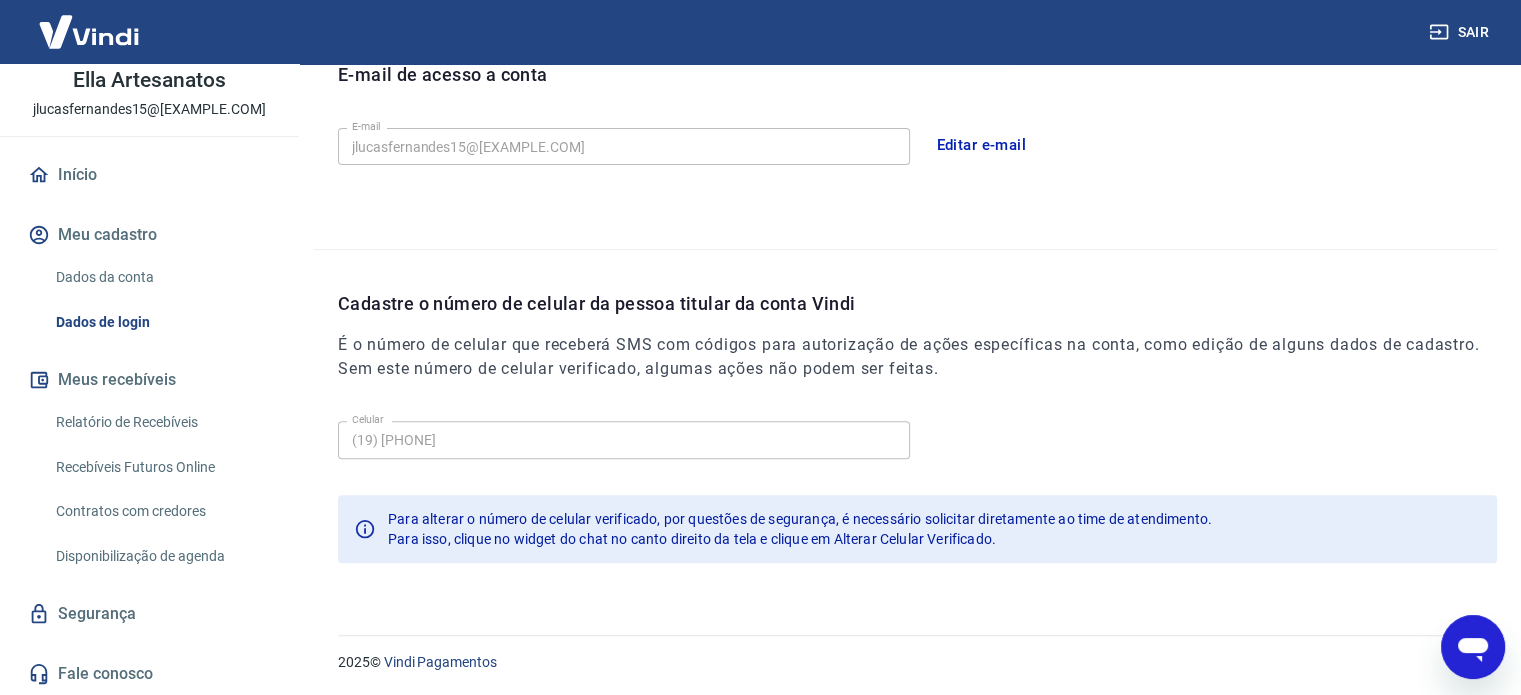 click on "Relatório de Recebíveis" at bounding box center (161, 422) 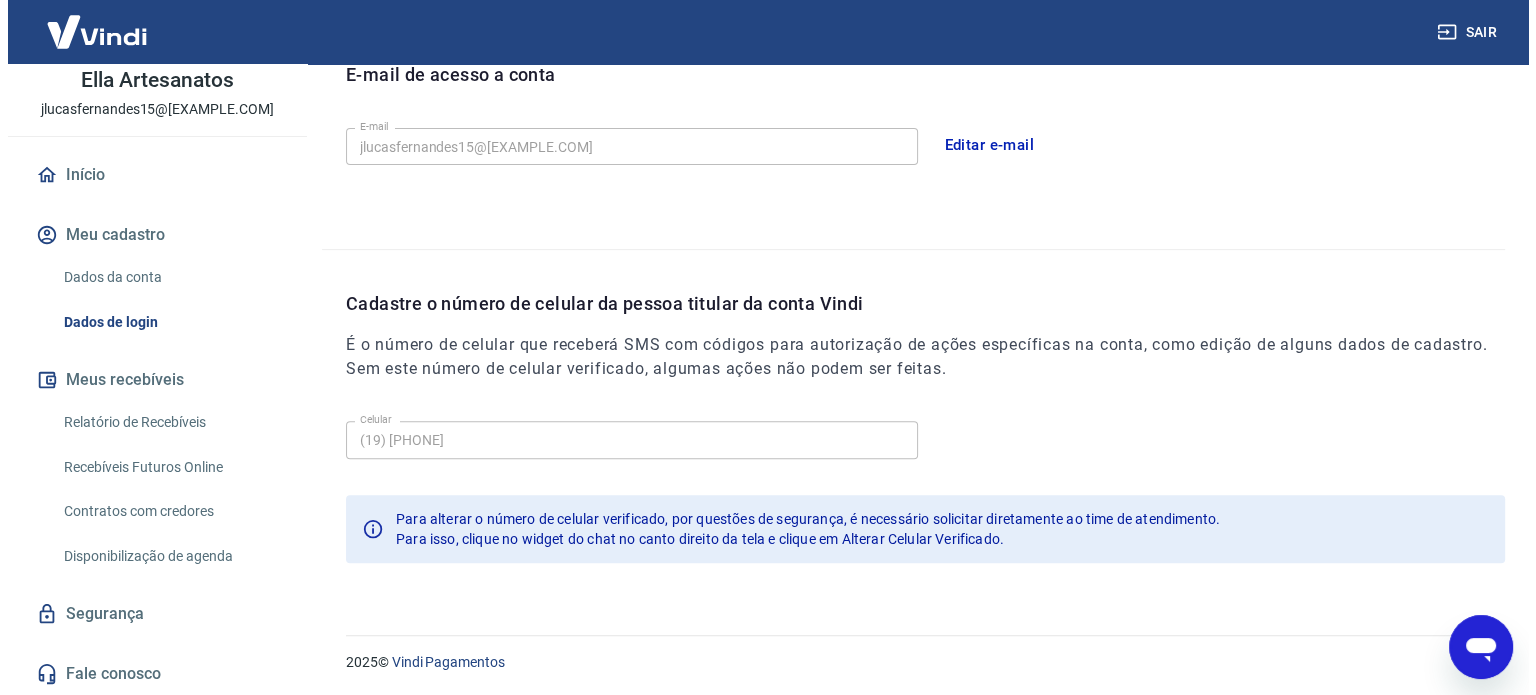 scroll, scrollTop: 0, scrollLeft: 0, axis: both 